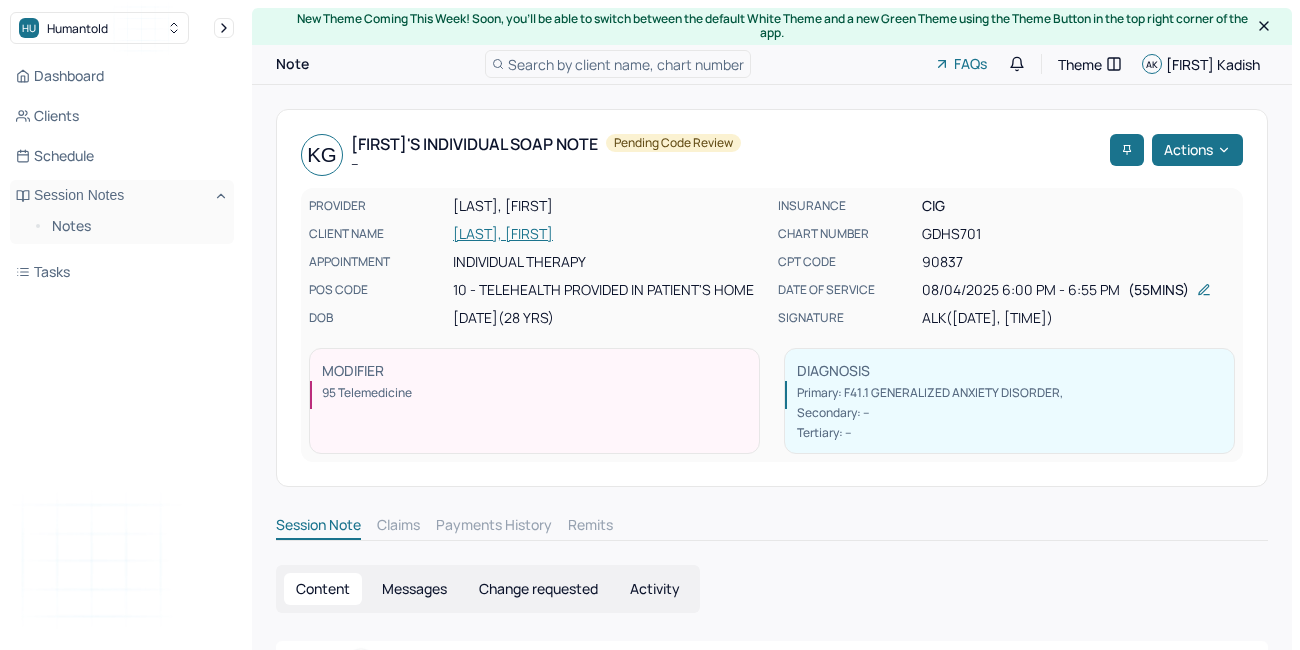 scroll, scrollTop: 0, scrollLeft: 0, axis: both 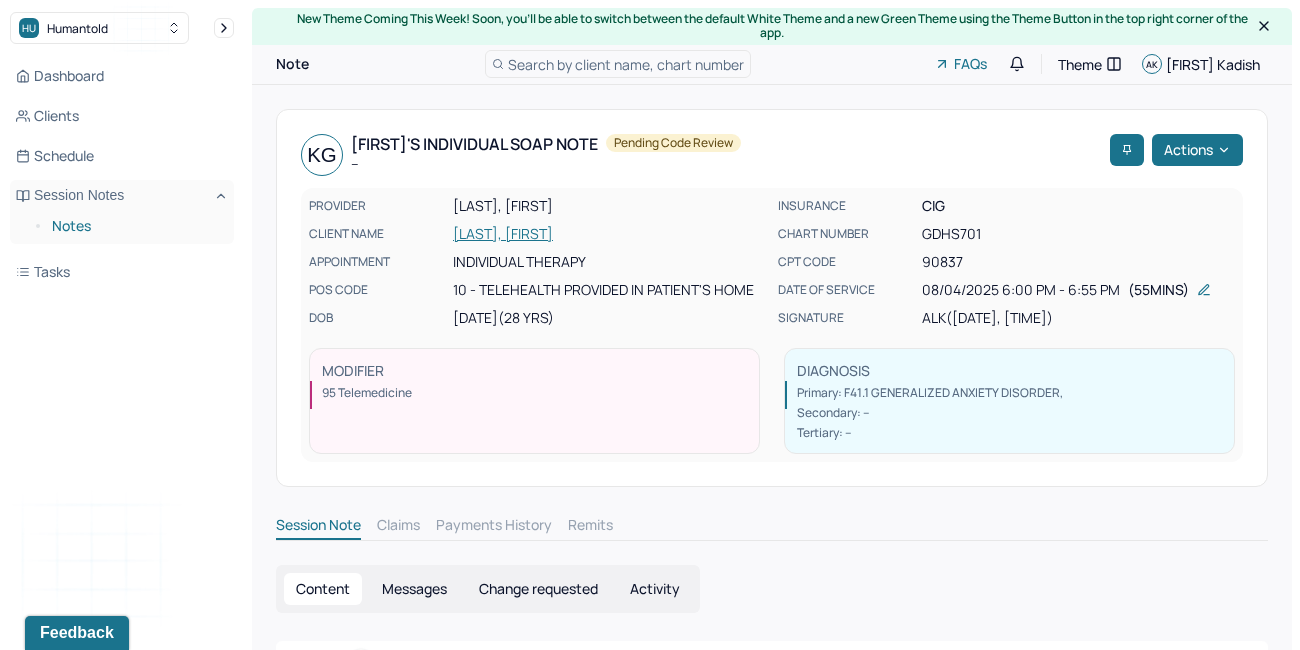 click on "Notes" at bounding box center (135, 226) 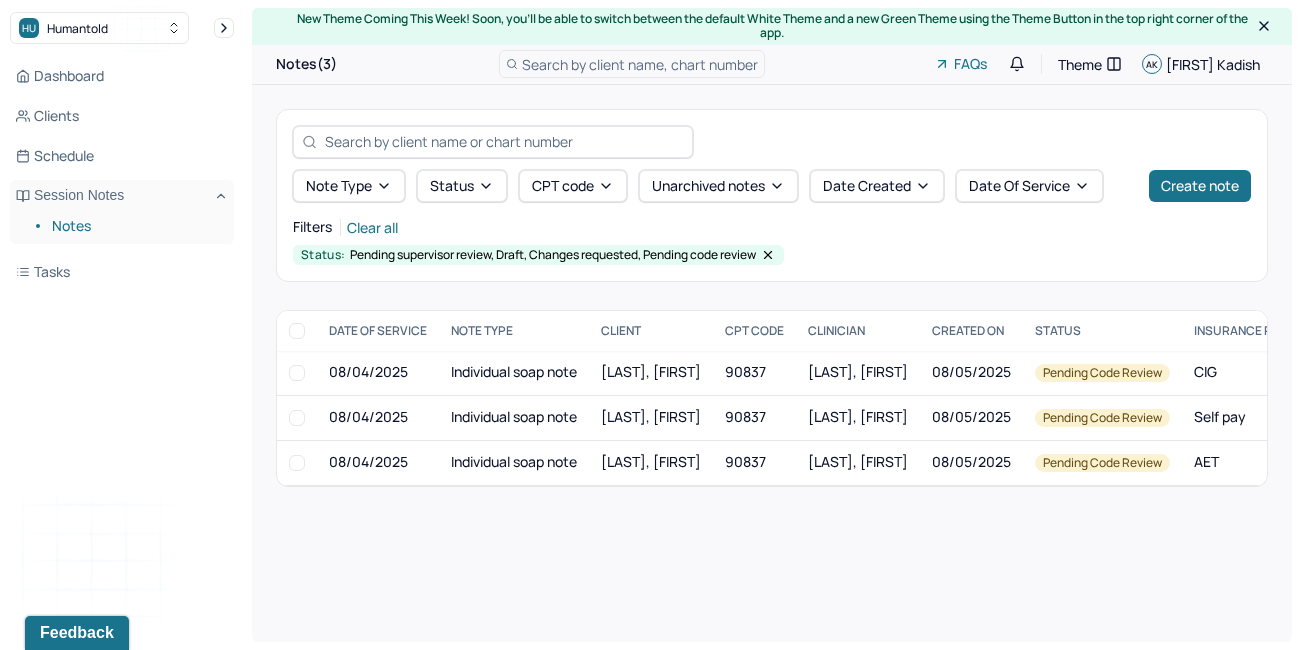 click on "Notes" at bounding box center [135, 226] 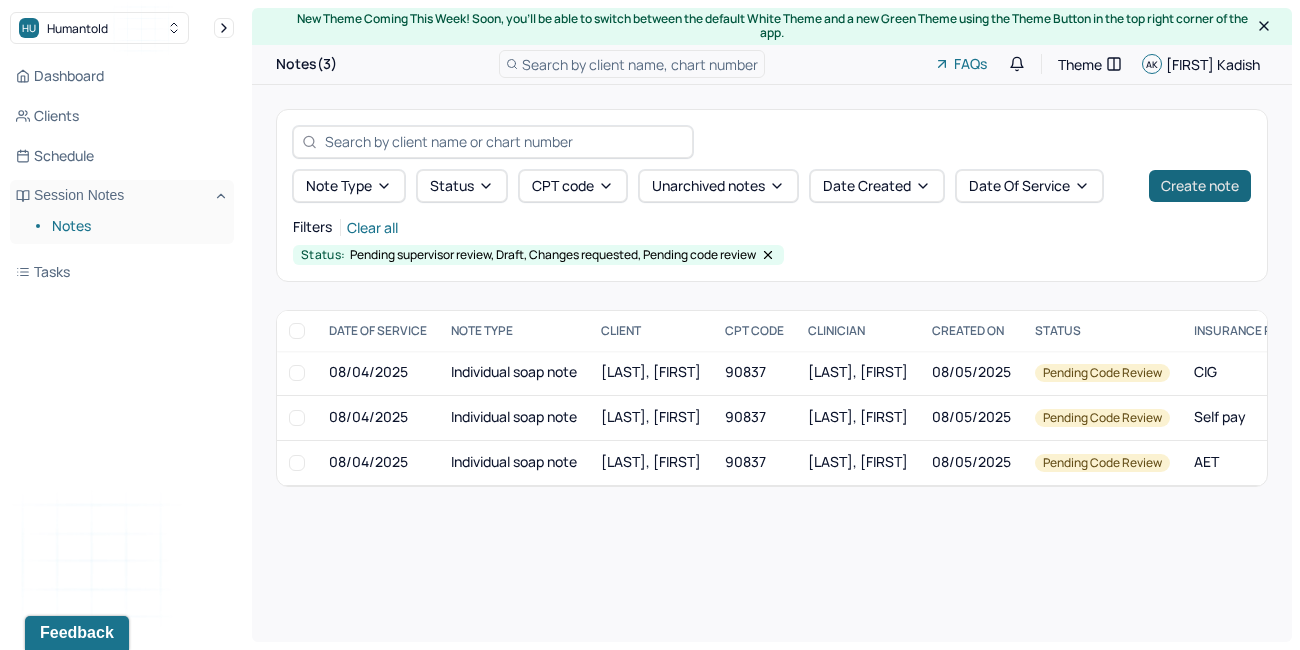 click on "Create note" at bounding box center [1200, 186] 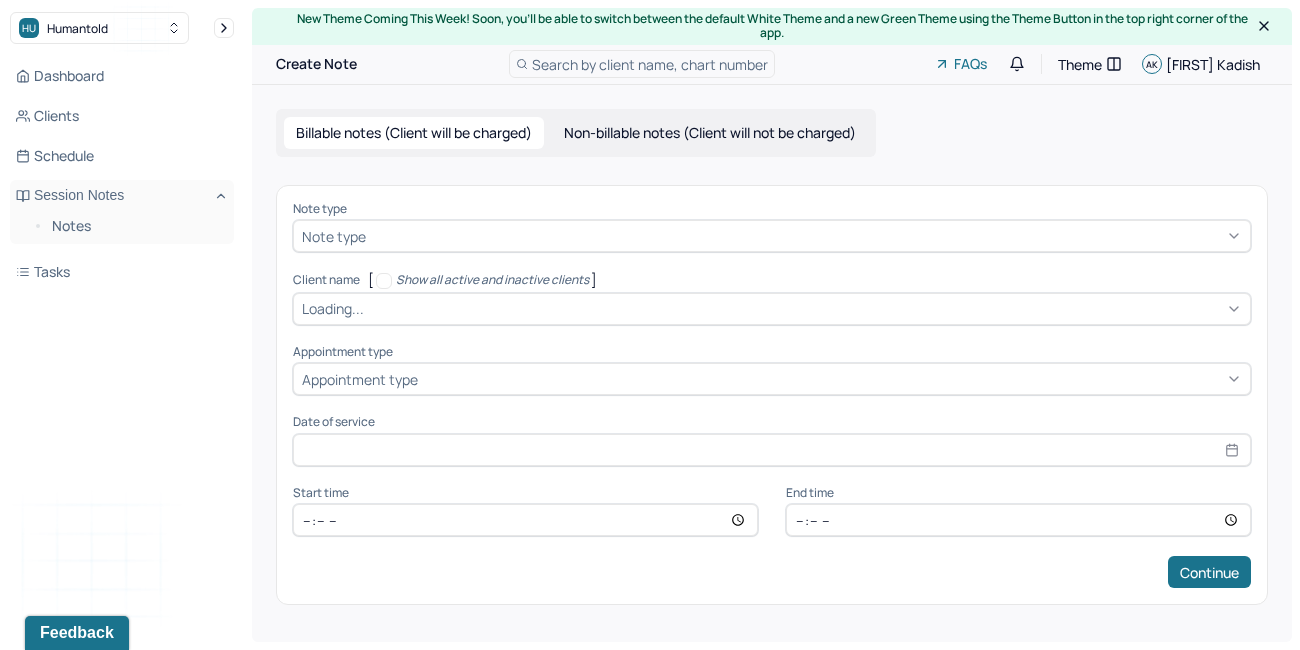 click at bounding box center (806, 236) 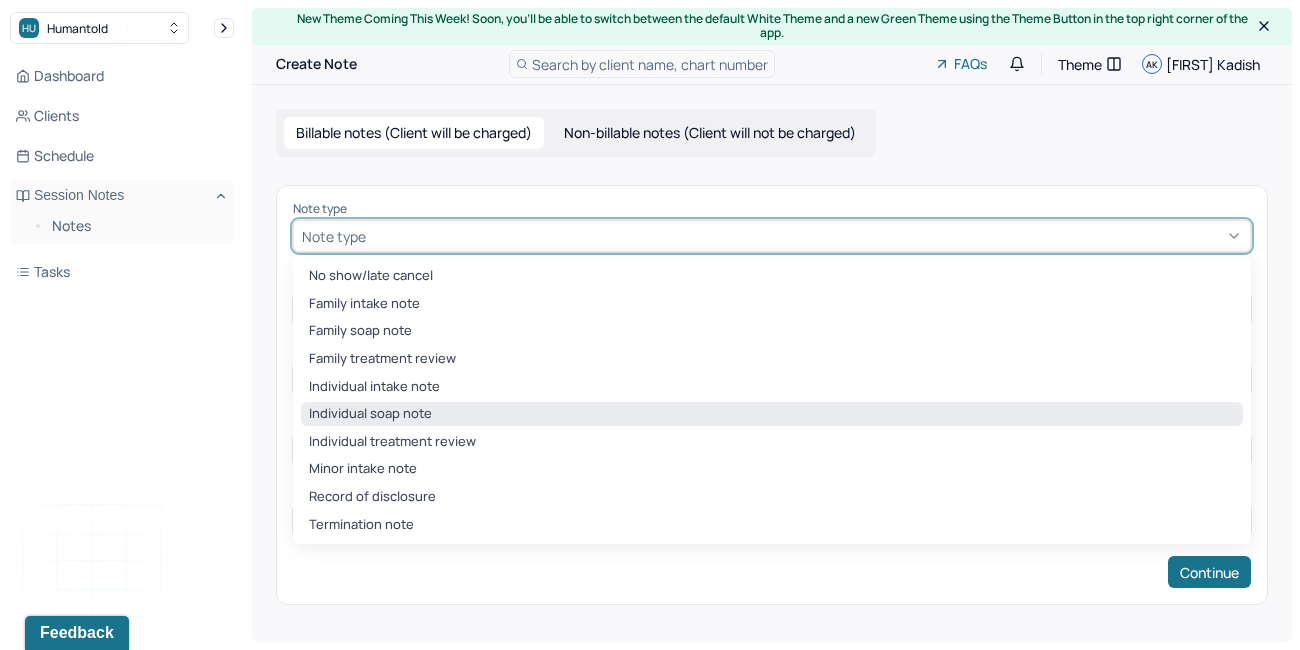 click on "Individual soap note" at bounding box center (772, 414) 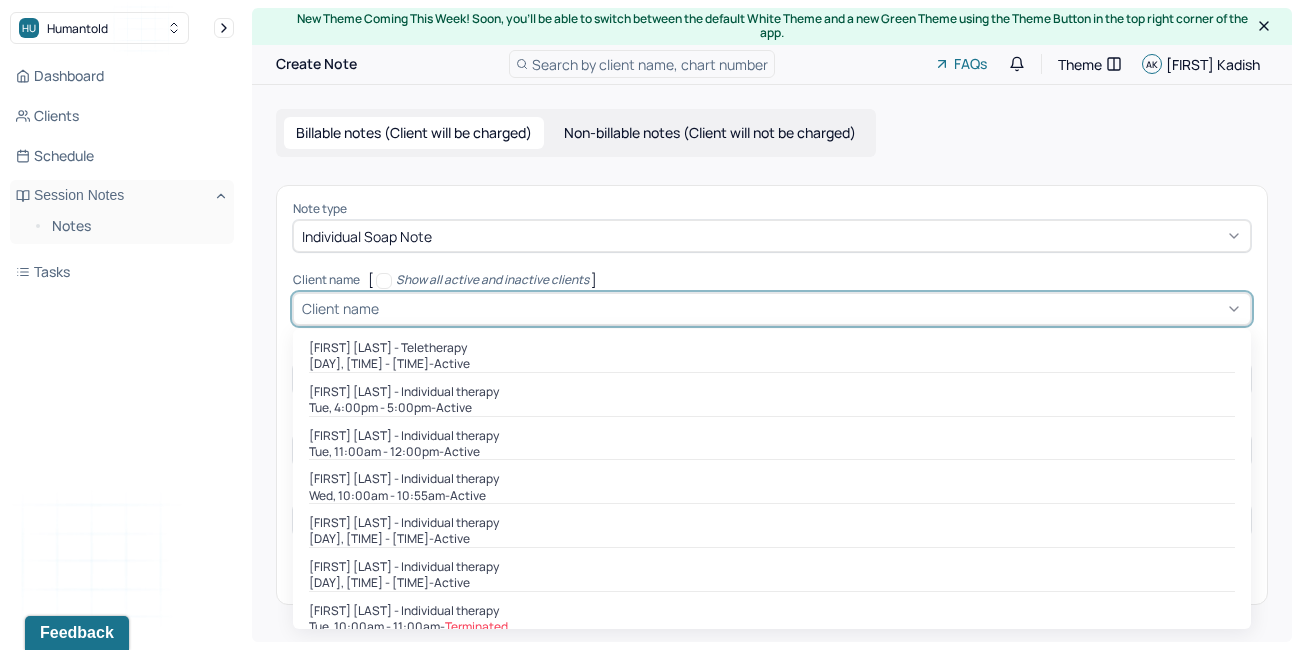 click on "Client name" at bounding box center (772, 309) 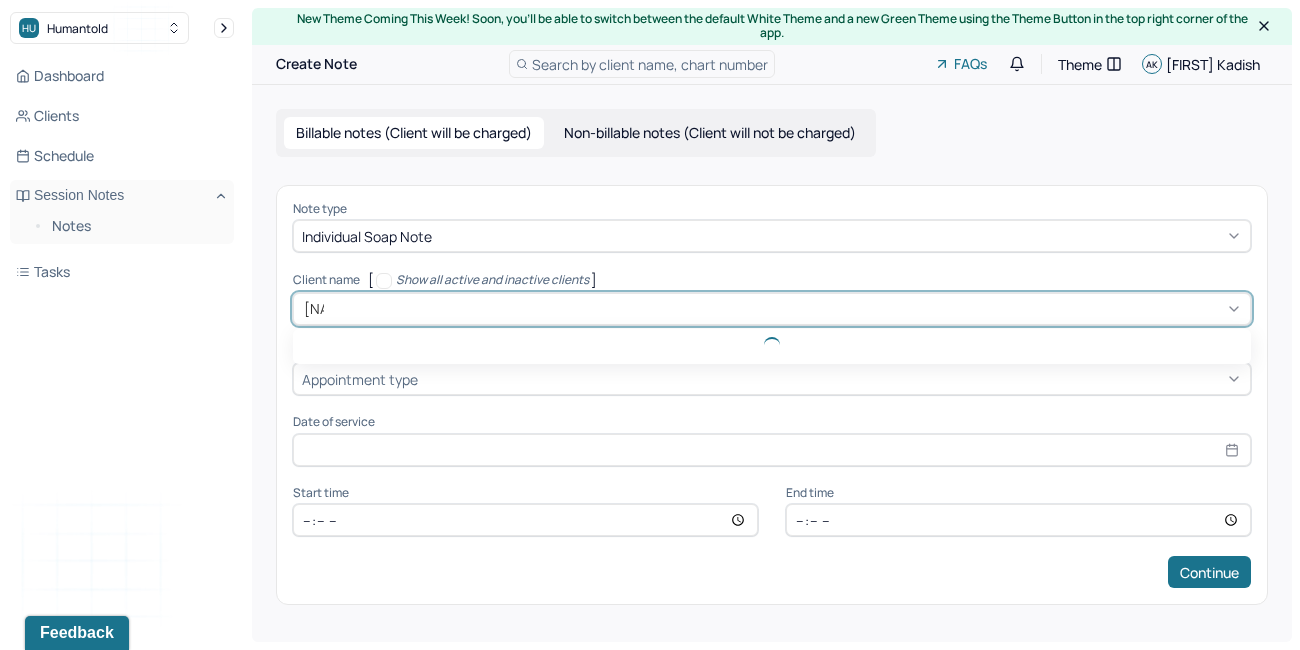 type on "[FIRST]" 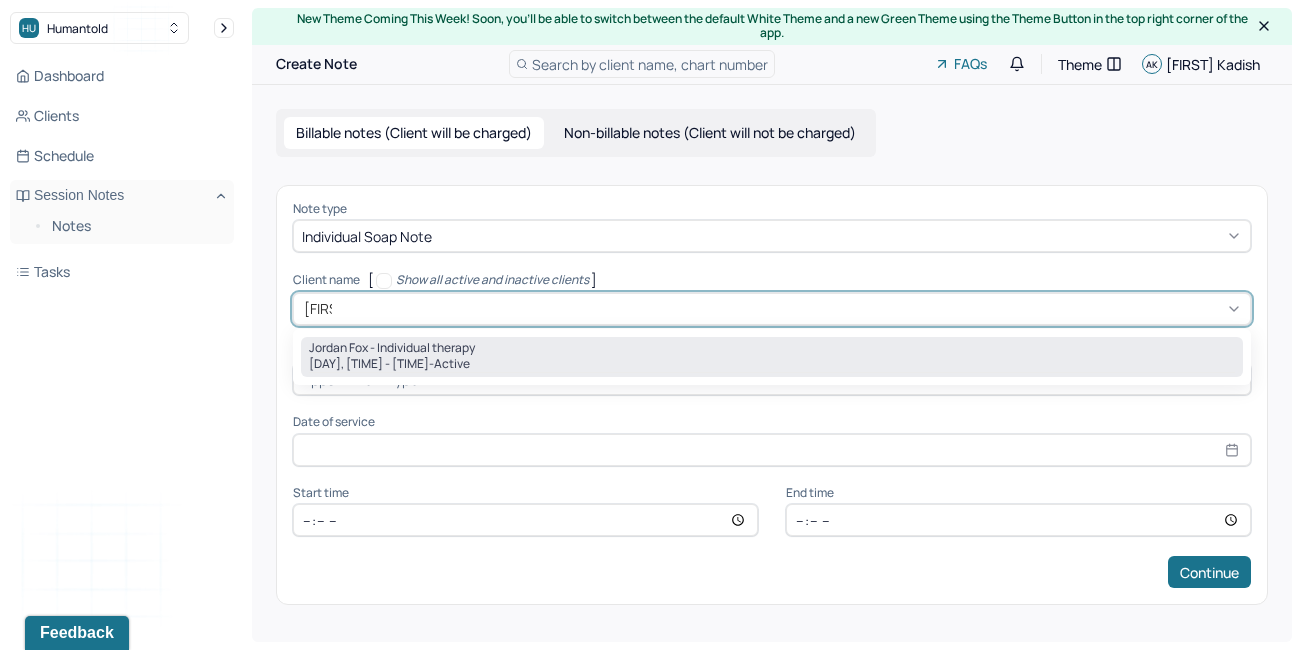 click on "[DAY], [TIME] - [TIME]  -  active" at bounding box center (772, 364) 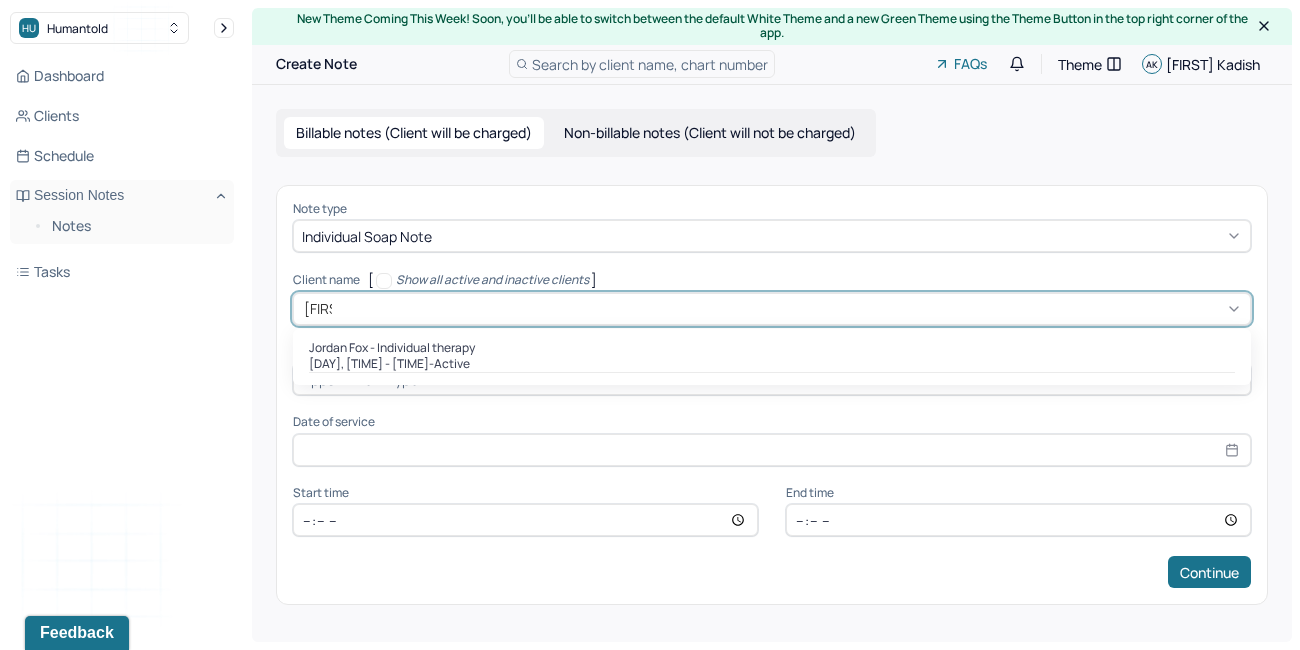 type 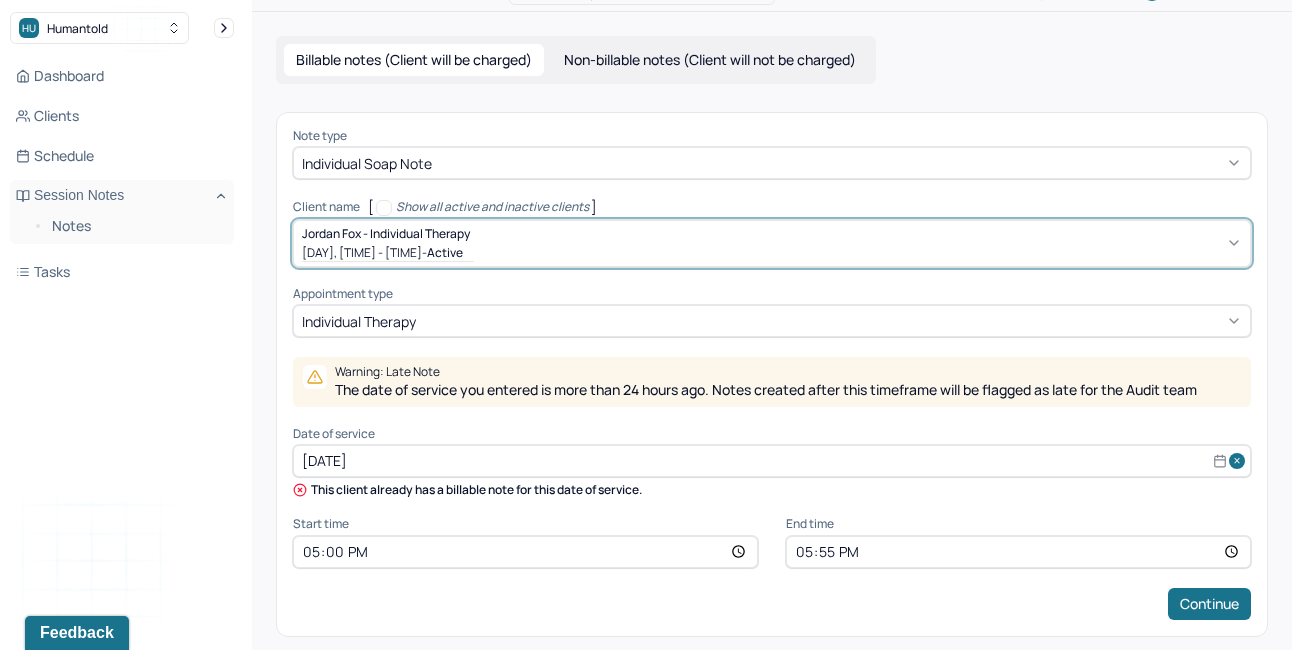 scroll, scrollTop: 89, scrollLeft: 0, axis: vertical 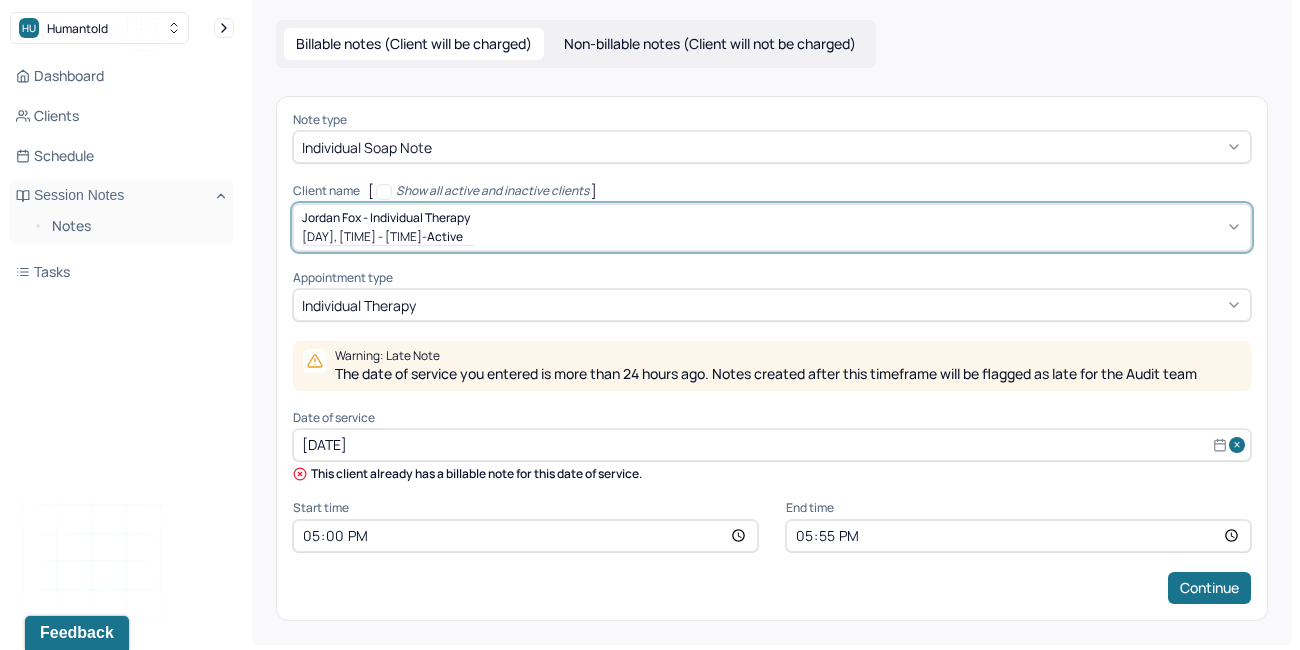 select on "6" 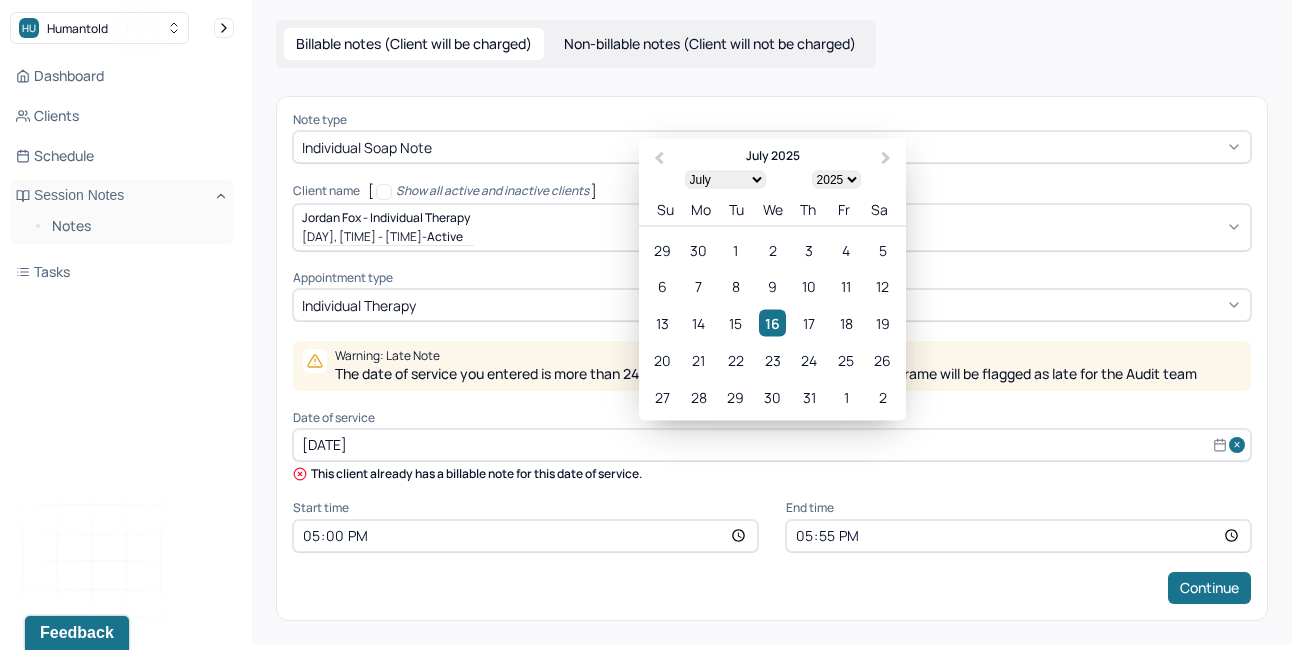click on "[DATE]" at bounding box center [772, 445] 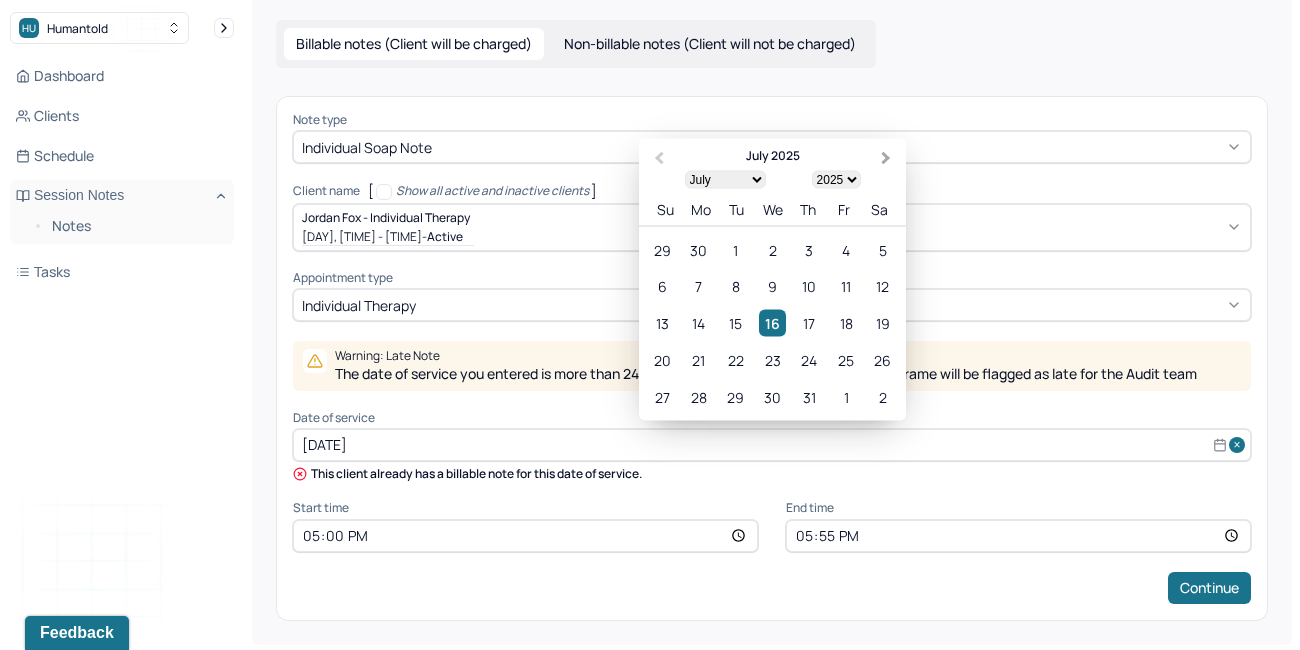 click on "Next Month" at bounding box center [886, 158] 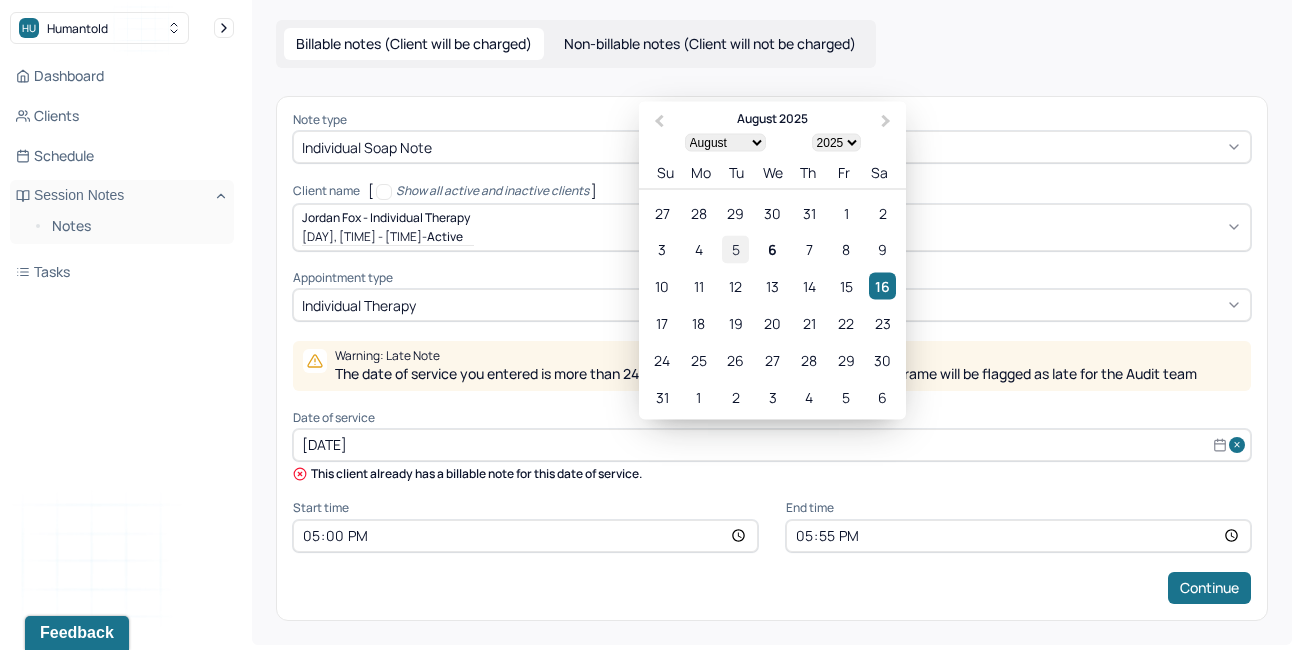 click on "5" at bounding box center (735, 249) 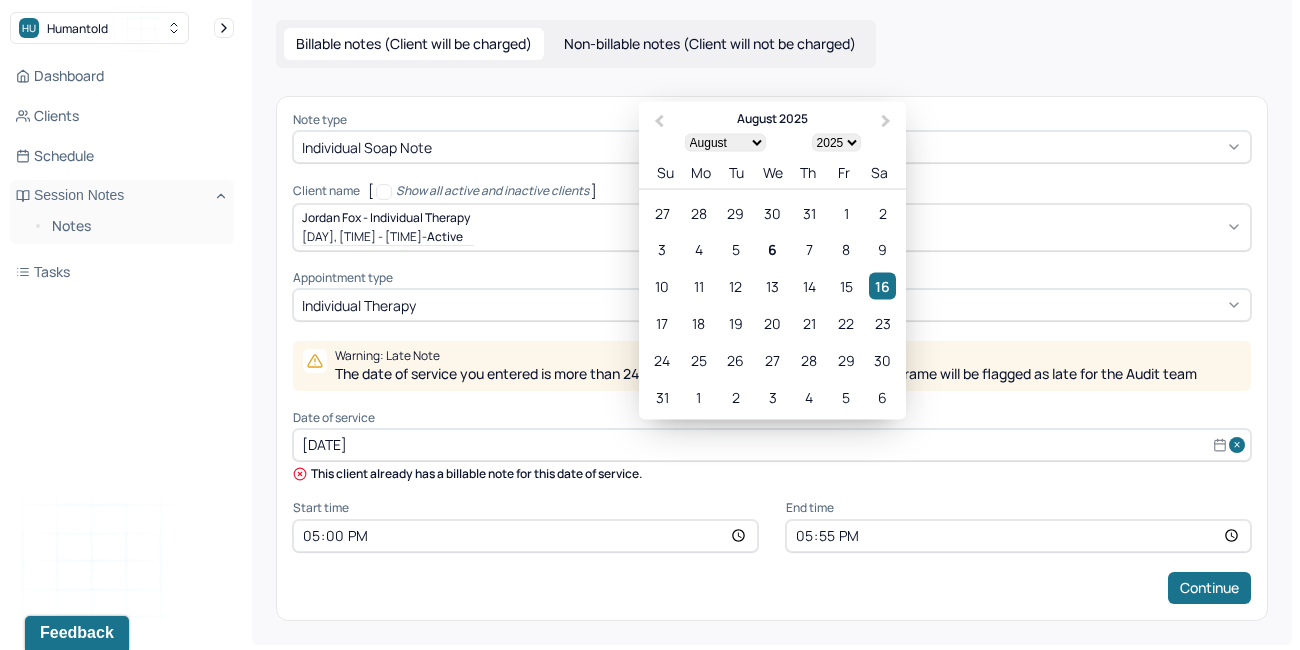 type on "Aug 5, 2025" 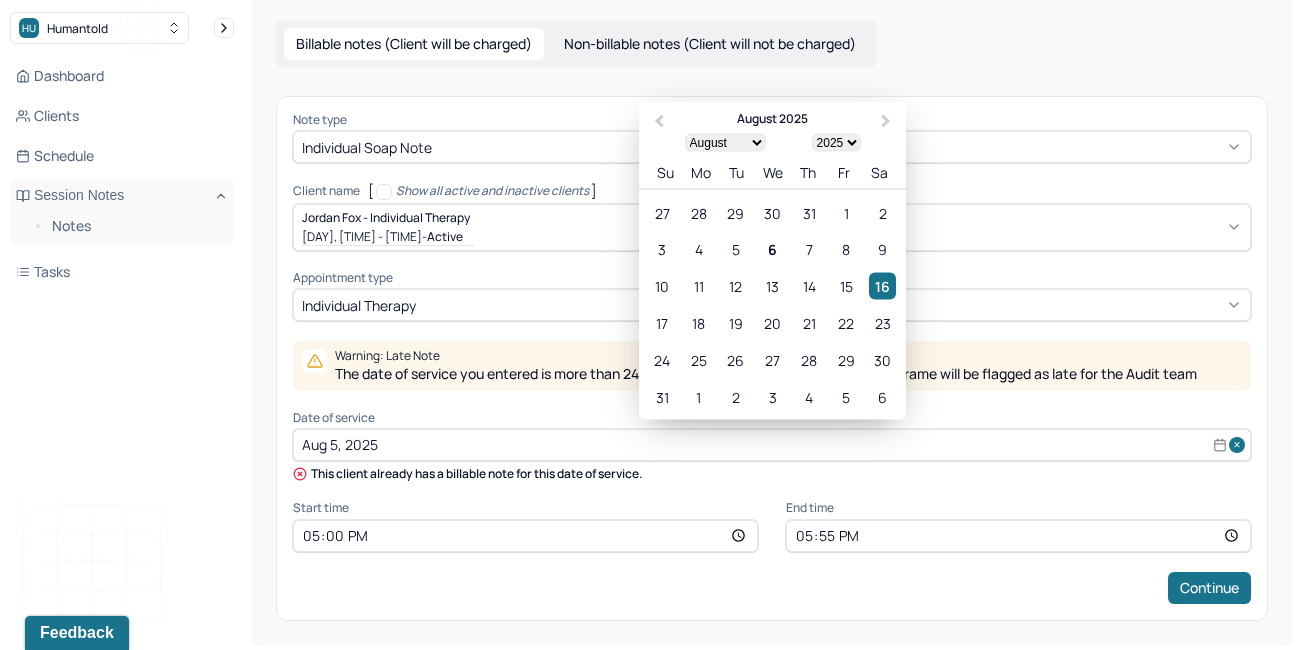 scroll, scrollTop: 0, scrollLeft: 0, axis: both 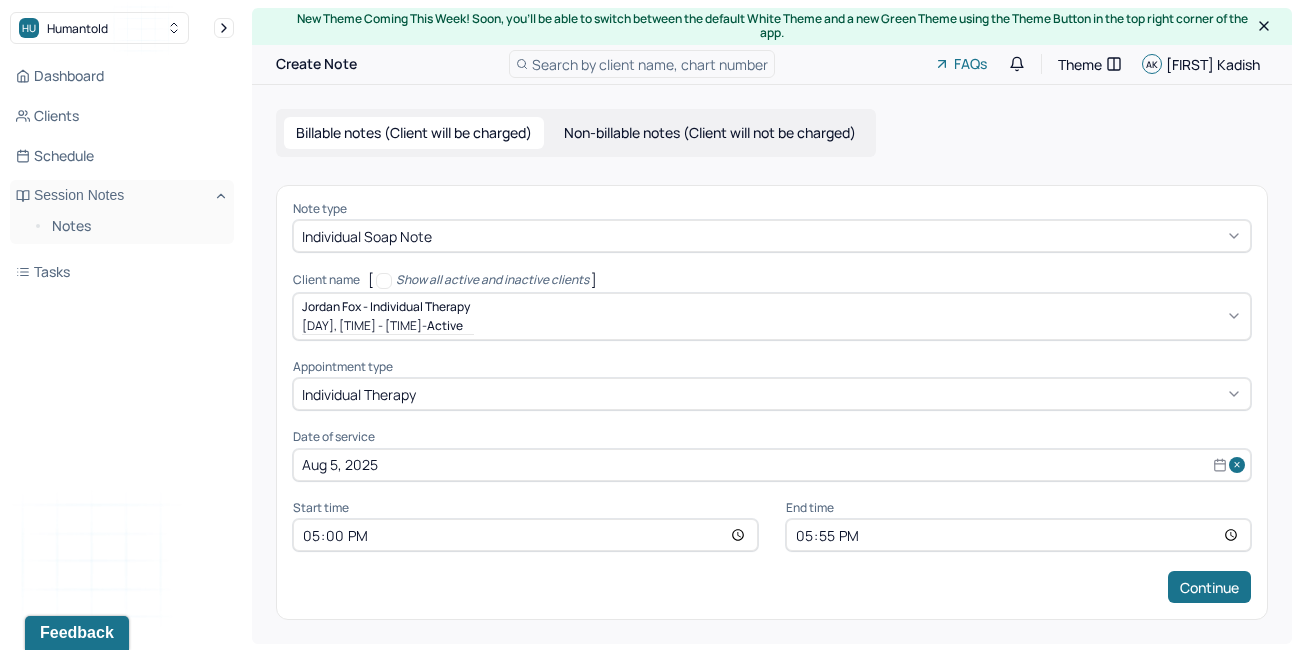 click on "17:00" at bounding box center [525, 535] 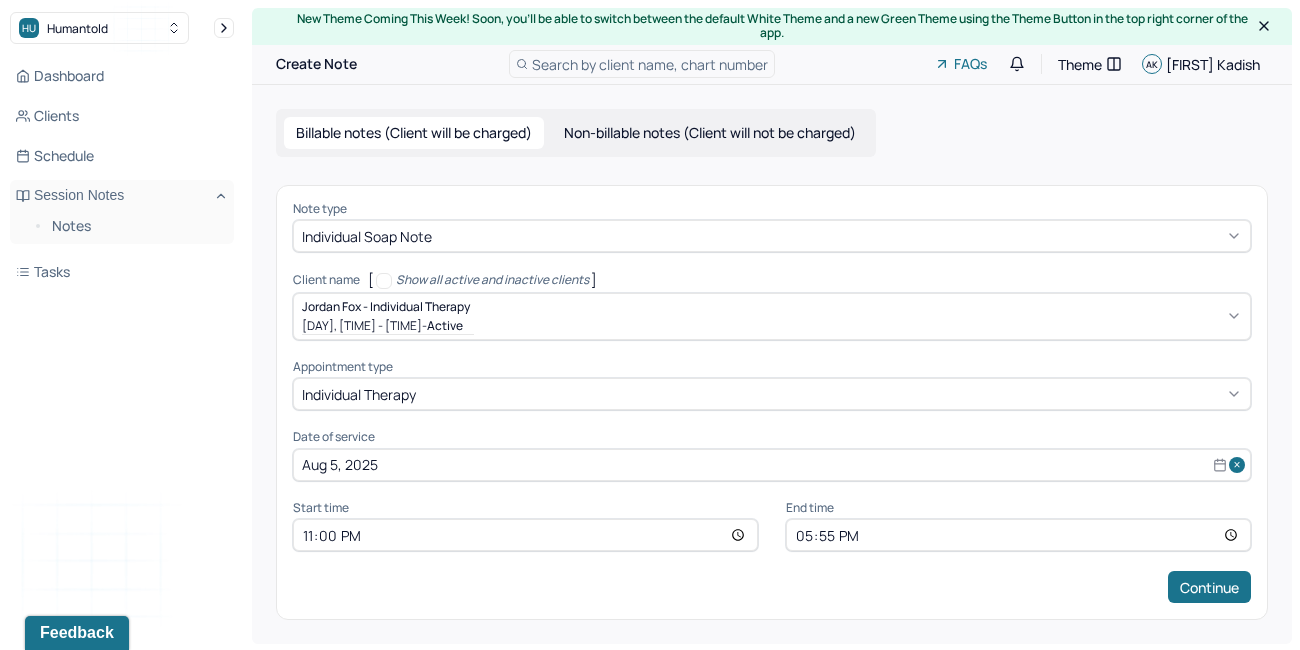 type on "11:00" 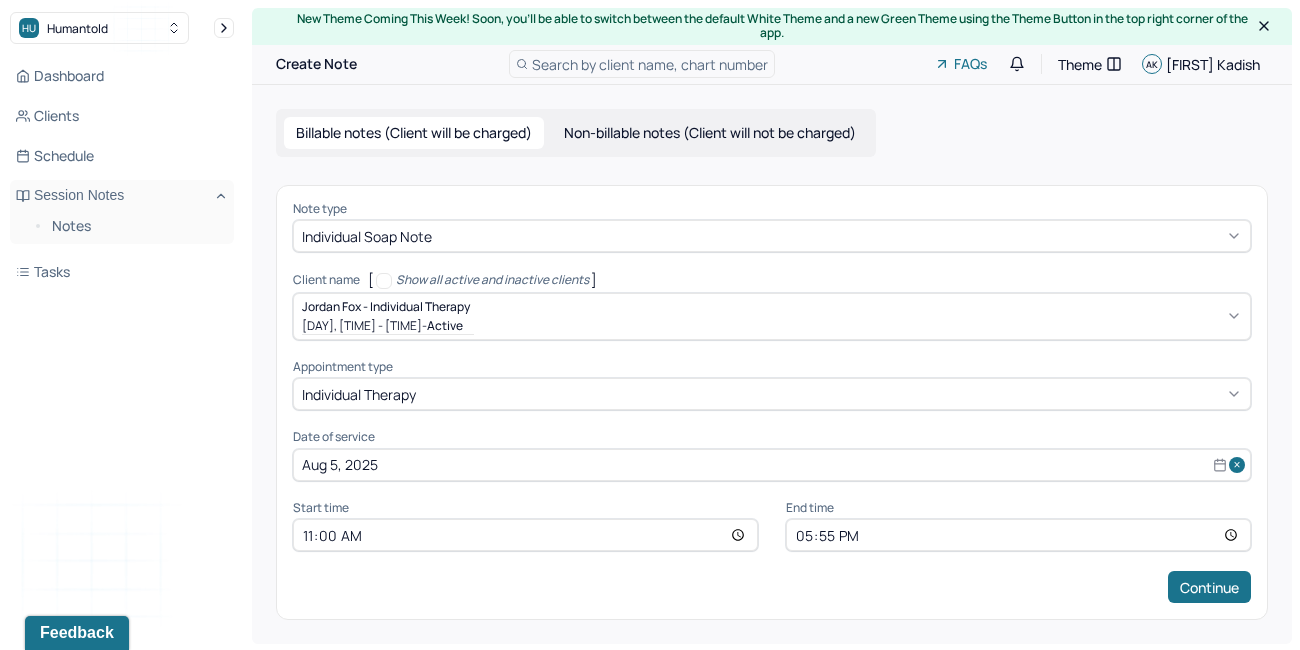 click on "17:55" at bounding box center [1018, 535] 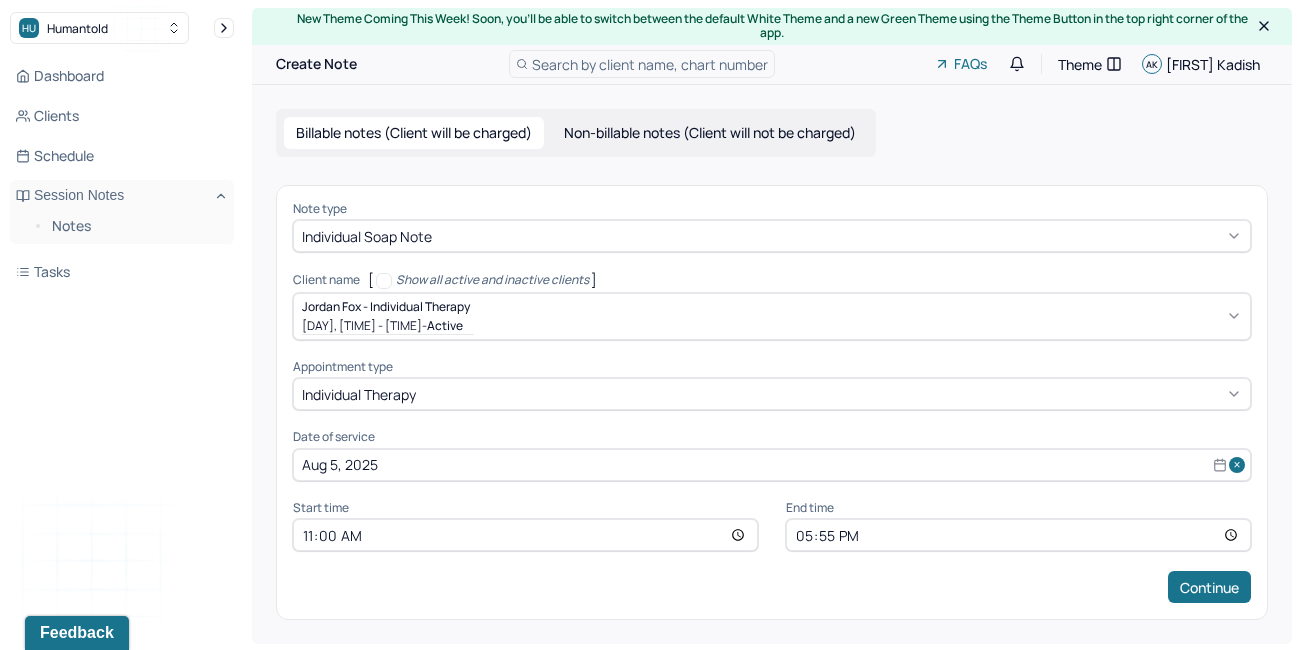 type on "11:55" 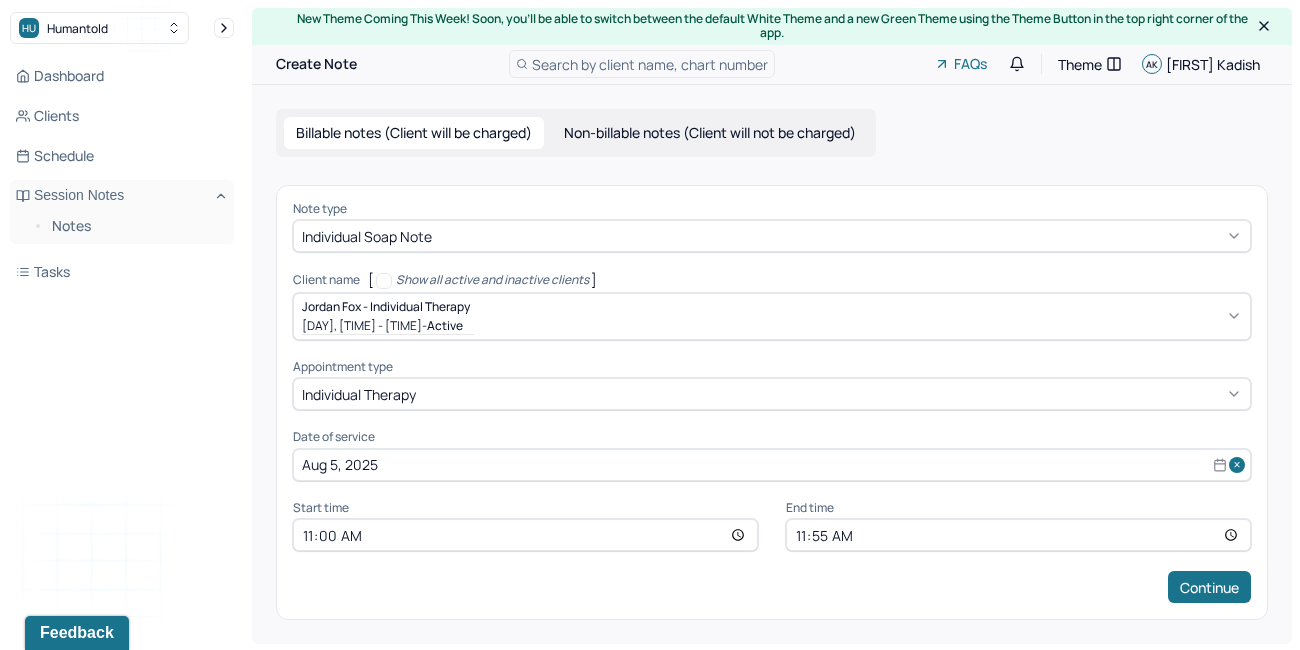 click on "Continue" at bounding box center [772, 587] 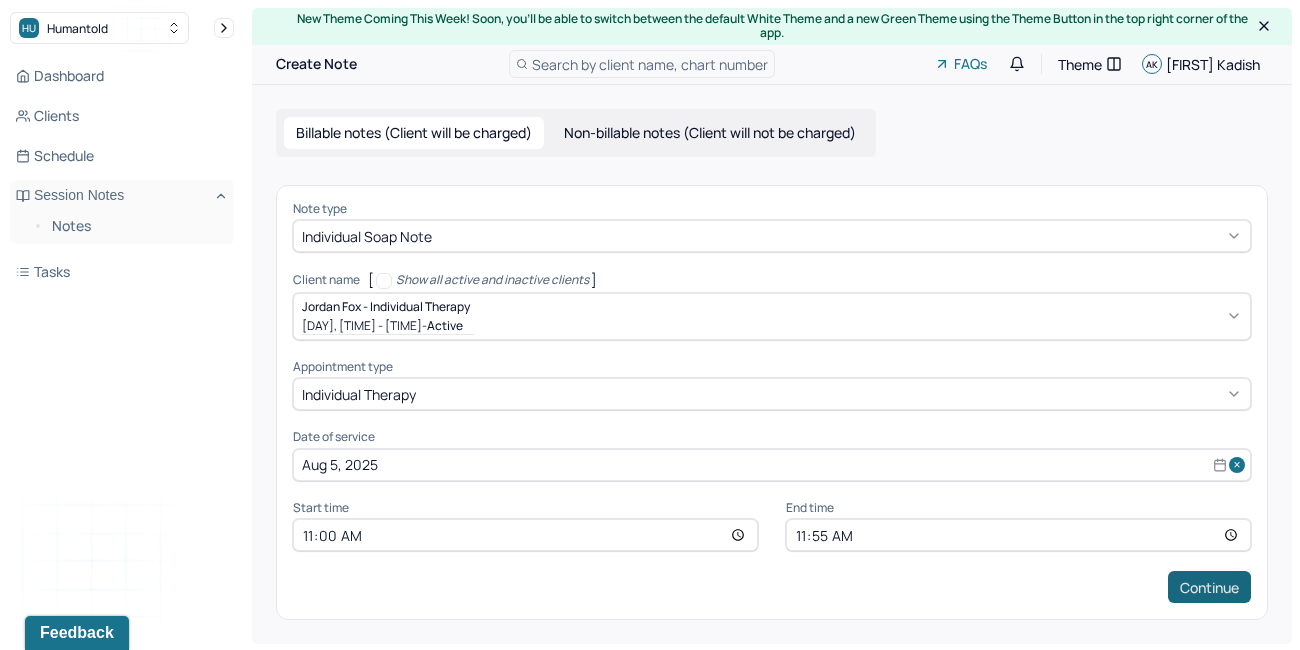click on "Continue" at bounding box center [1209, 587] 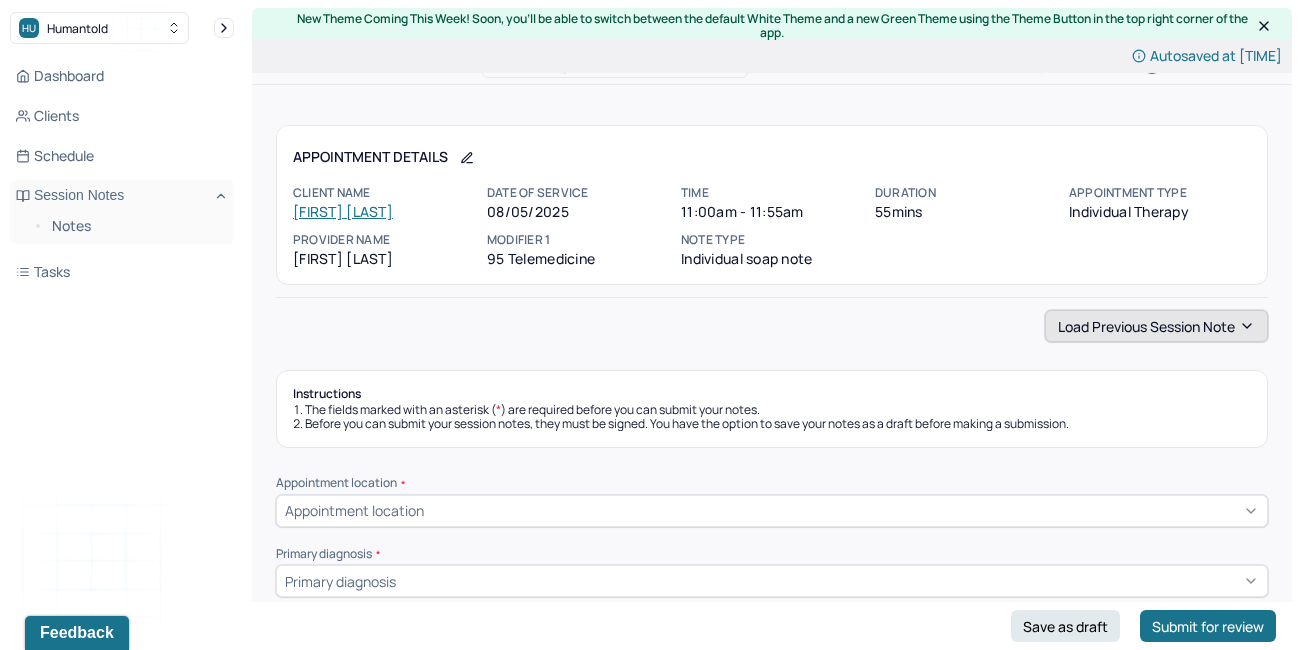click on "Load previous session note" at bounding box center (1156, 326) 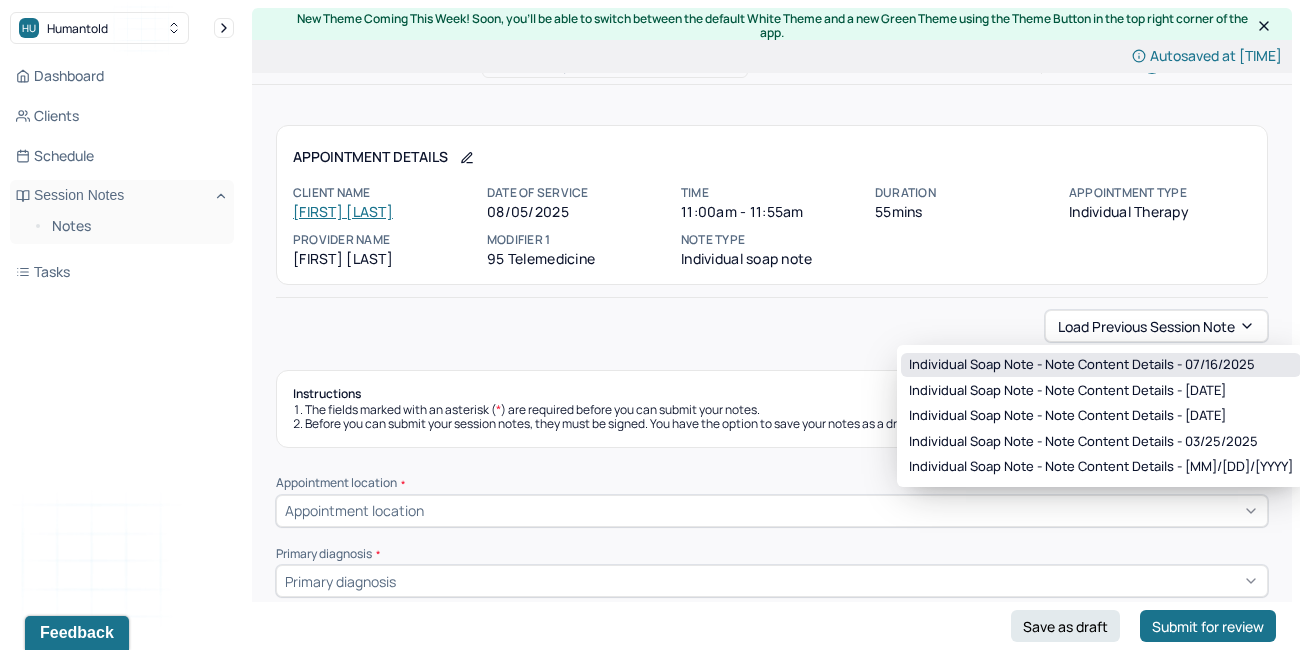 click on "Individual soap note   - Note content Details -   07/16/2025" at bounding box center (1082, 365) 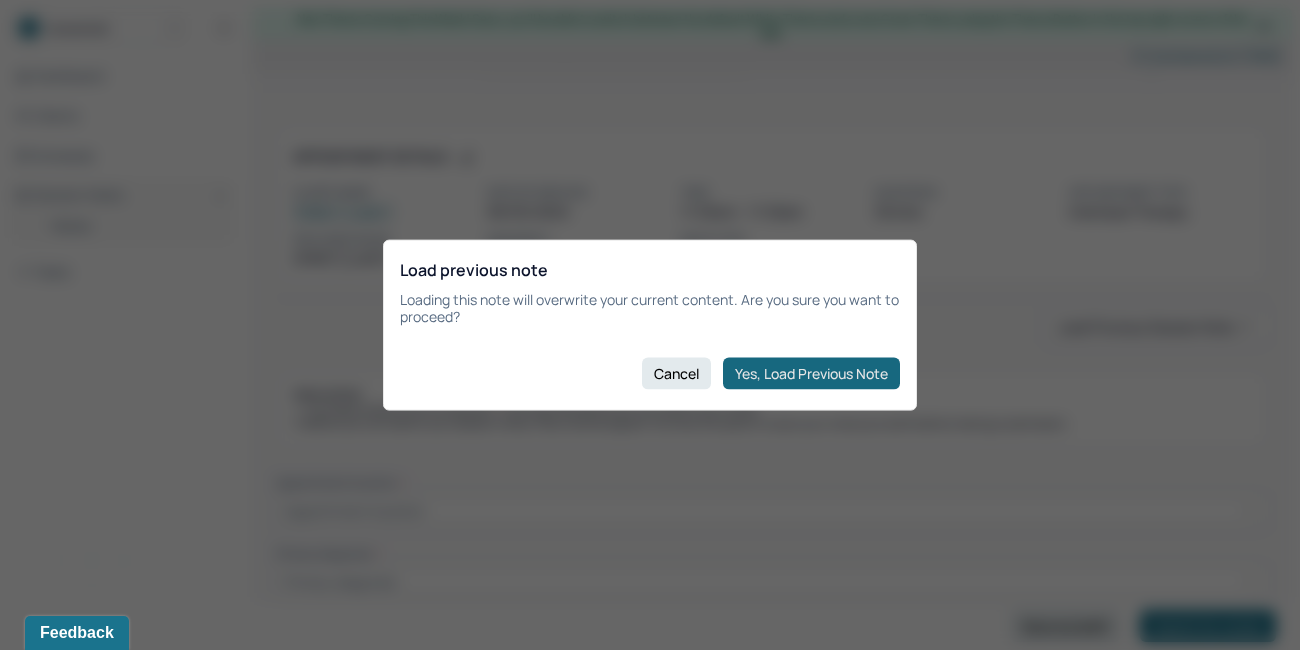 click on "Yes, Load Previous Note" at bounding box center (811, 373) 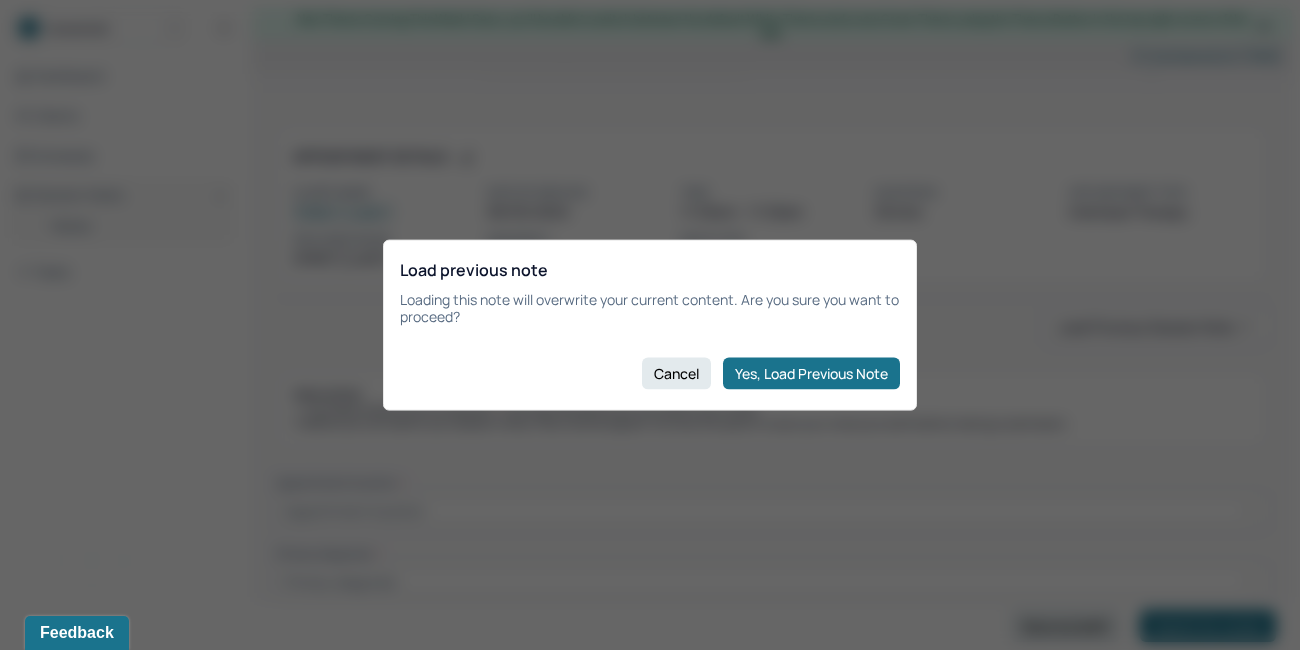 type on "The client presented with emotions of anger, frustration, irritability, and stress. He remained actively engaged throughout the session, was talkative, maintained steady eye contact, and demonstrated a clear motivation to participate in the therapeutic process." 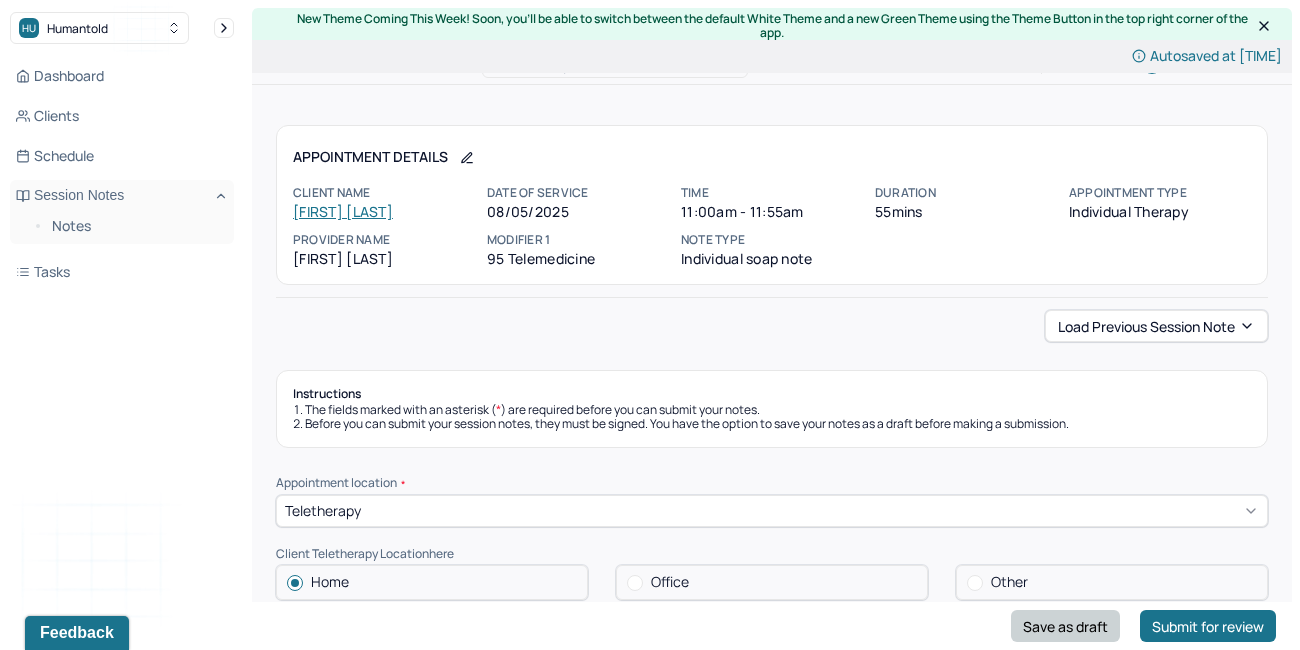 click on "Save as draft" at bounding box center [1065, 626] 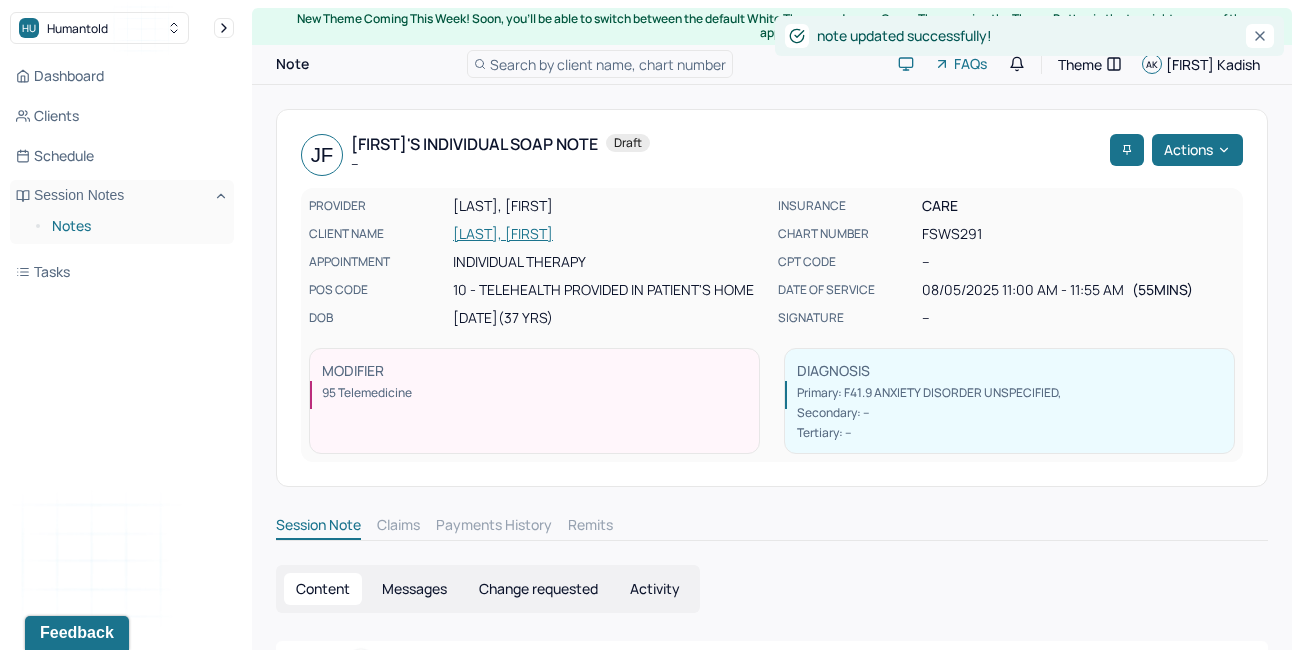 click on "Notes" at bounding box center (135, 226) 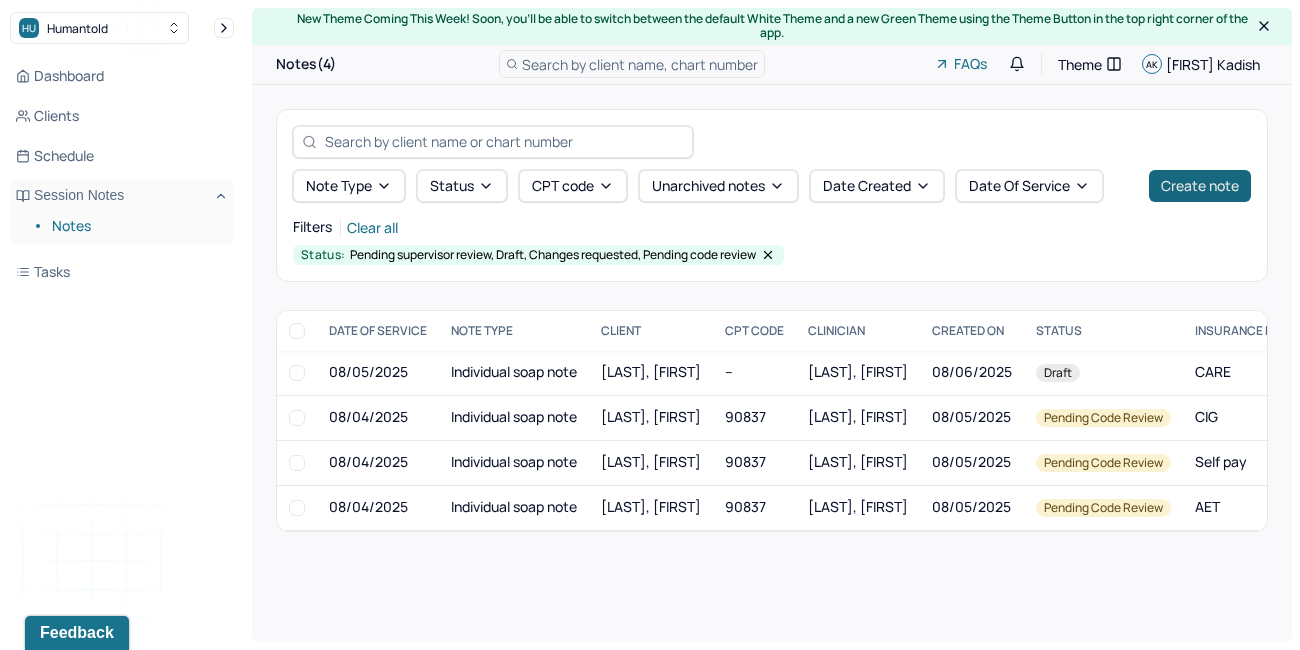 click on "Create note" at bounding box center [1200, 186] 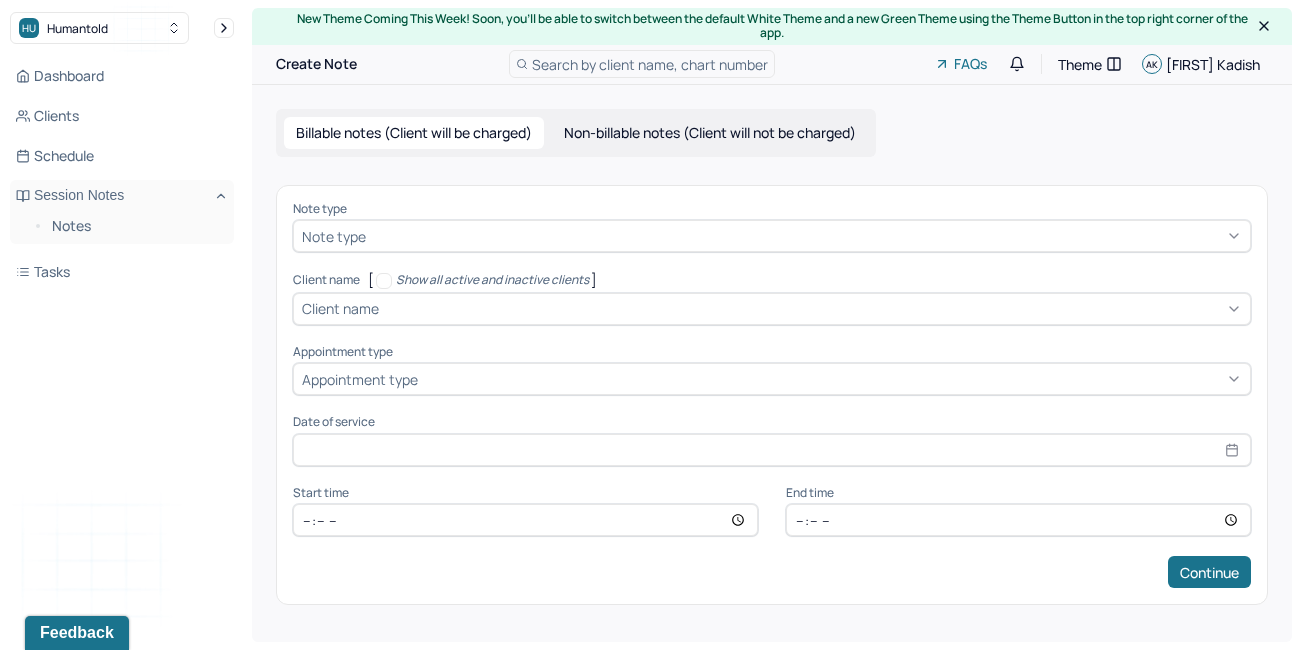 click at bounding box center [806, 236] 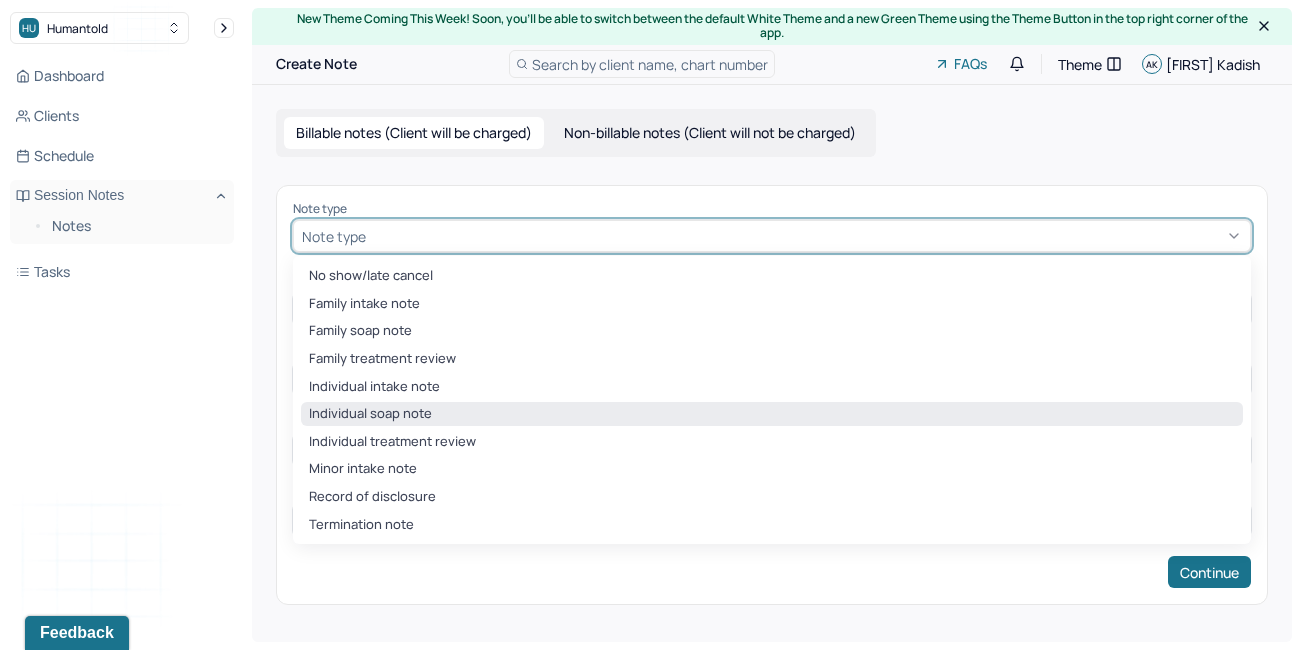 click on "Individual soap note" at bounding box center [772, 414] 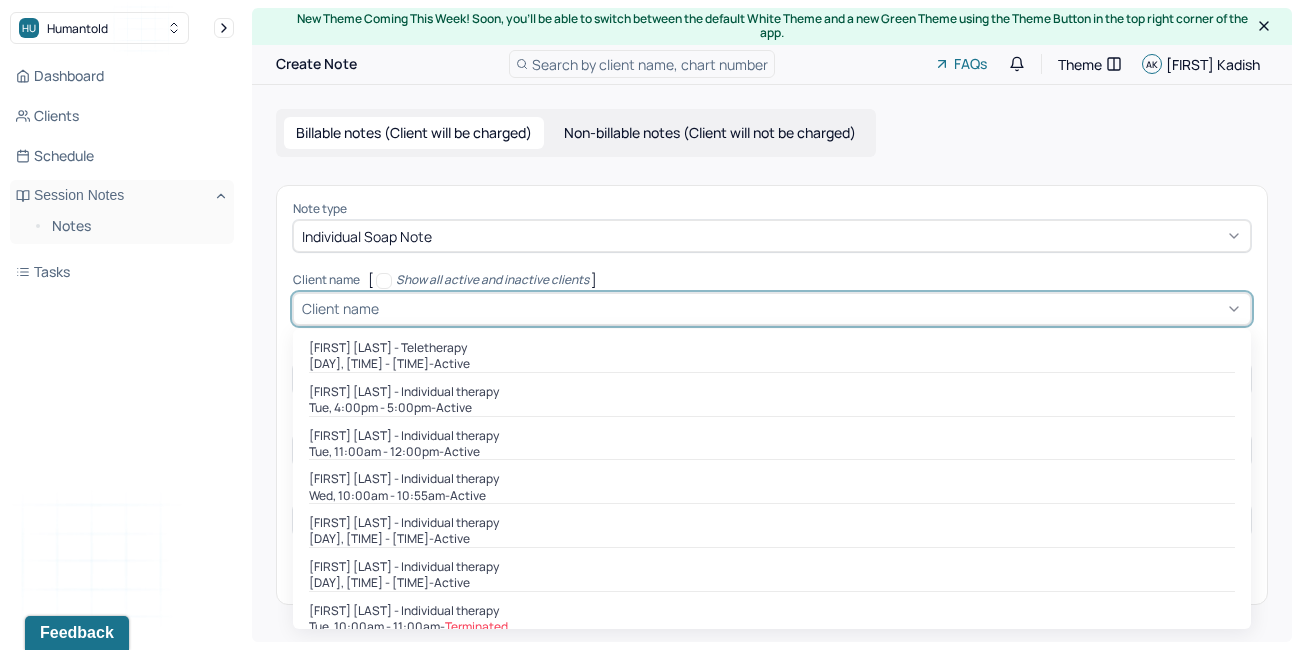 click at bounding box center (812, 308) 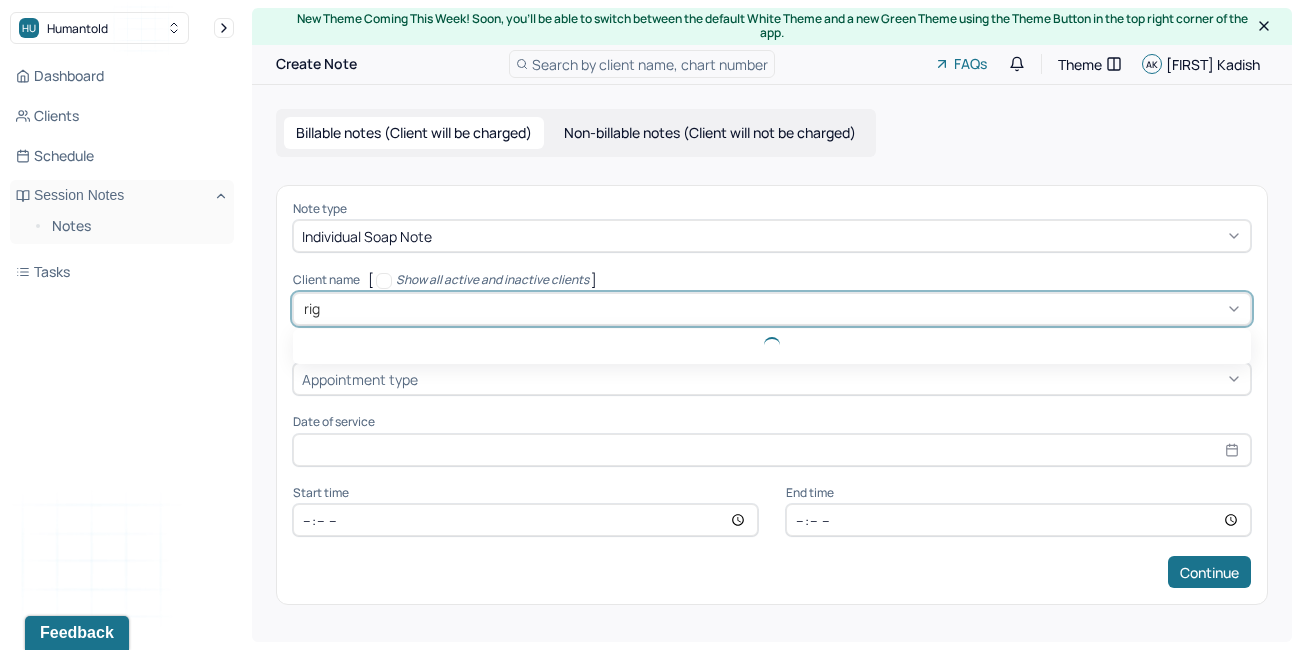 type on "rign" 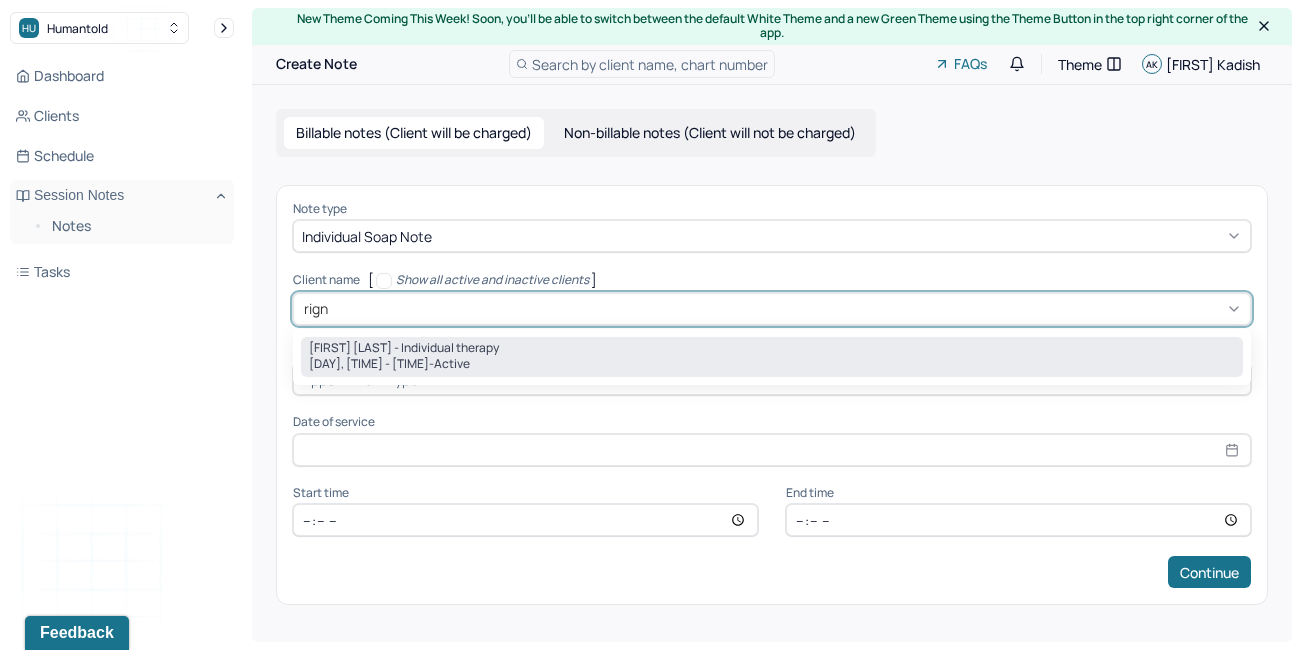 click on "[DAY], [TIME] - [TIME]  -  active" at bounding box center (772, 364) 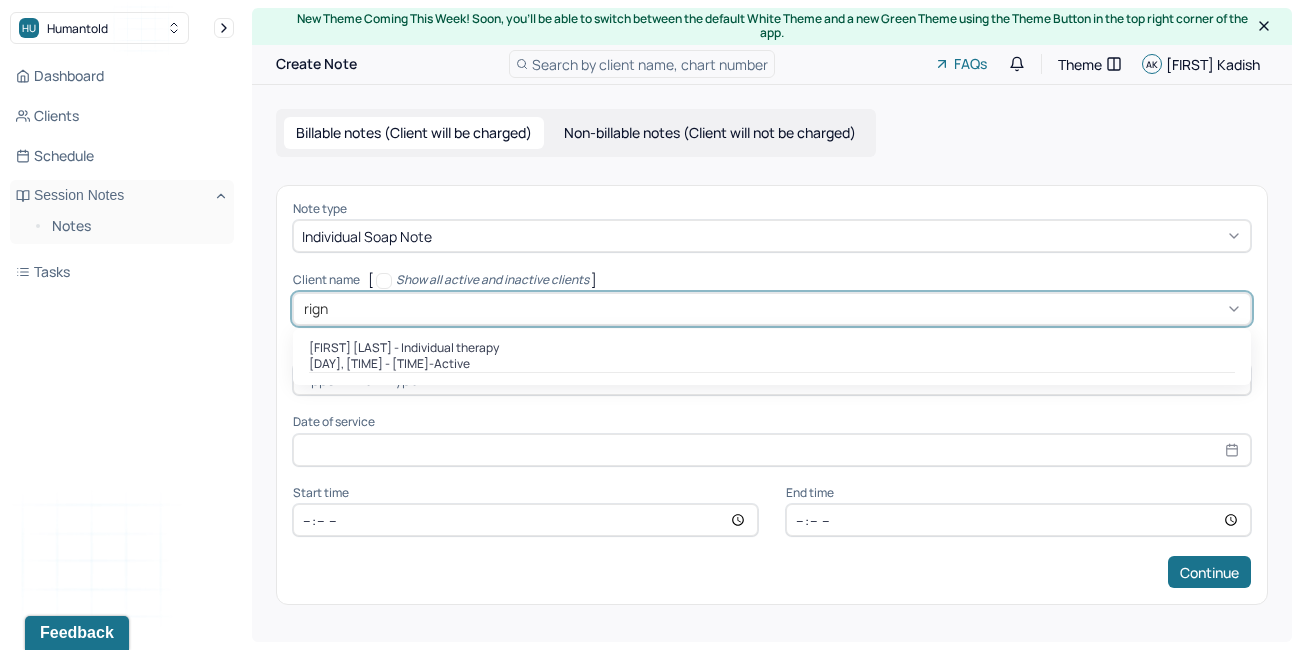 type 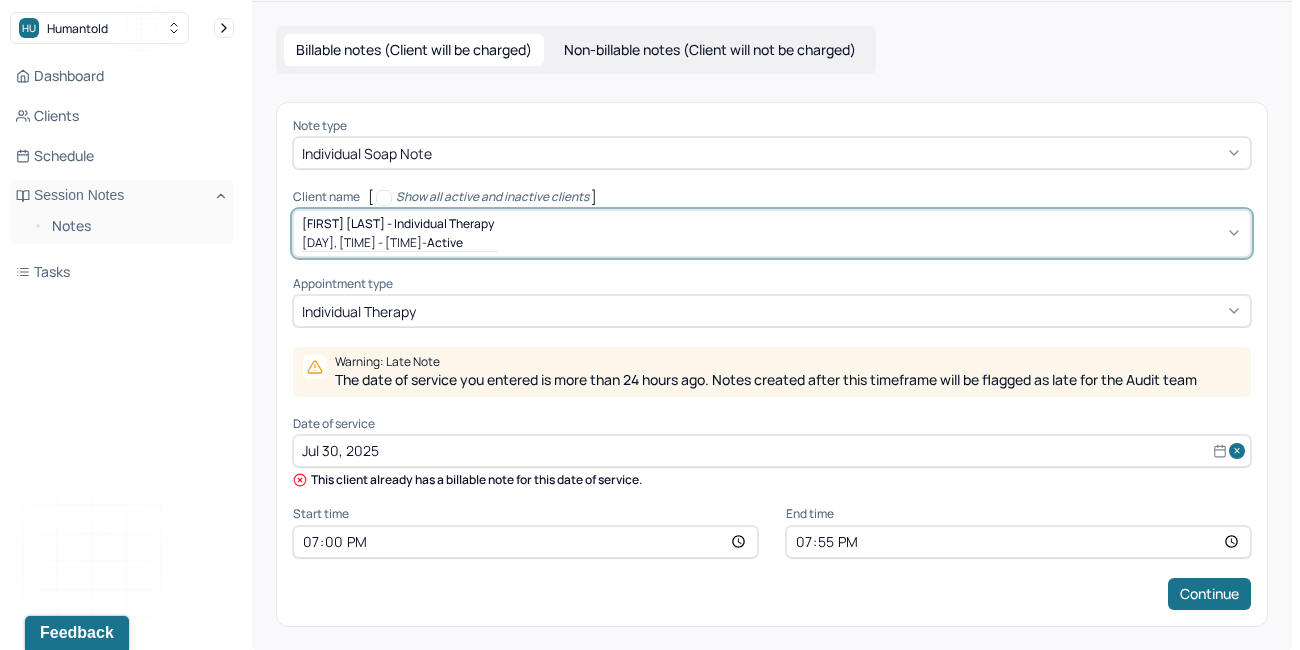 scroll, scrollTop: 89, scrollLeft: 0, axis: vertical 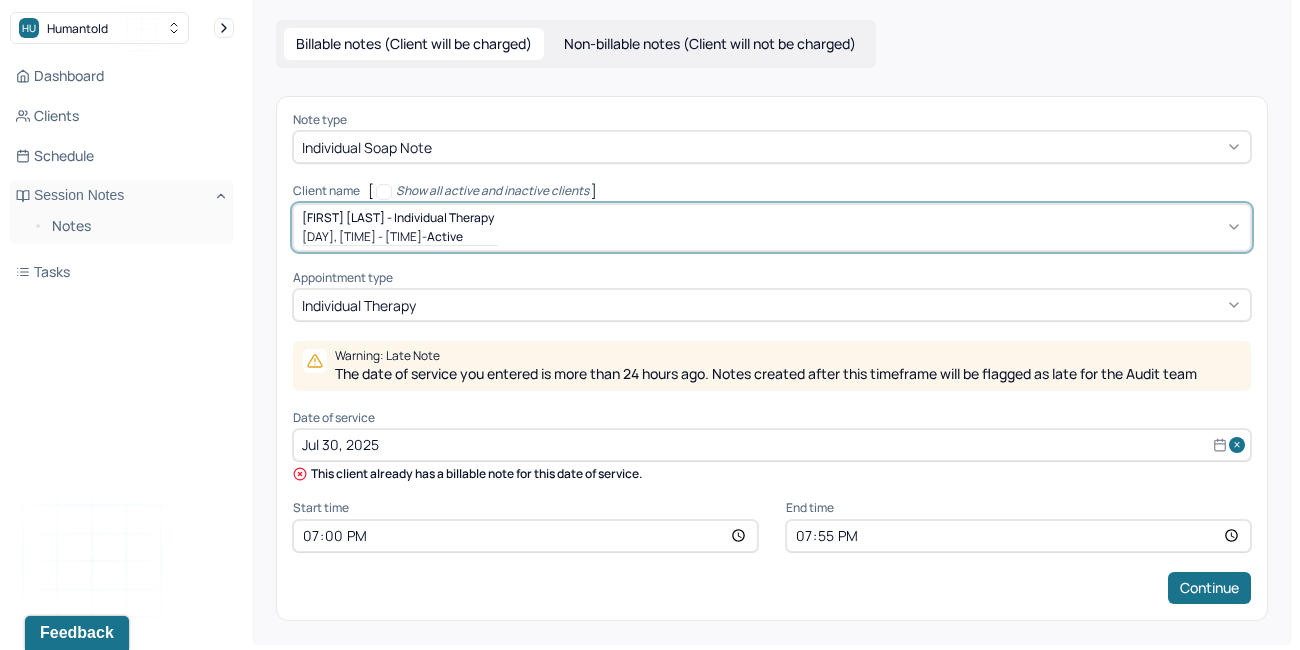 select on "6" 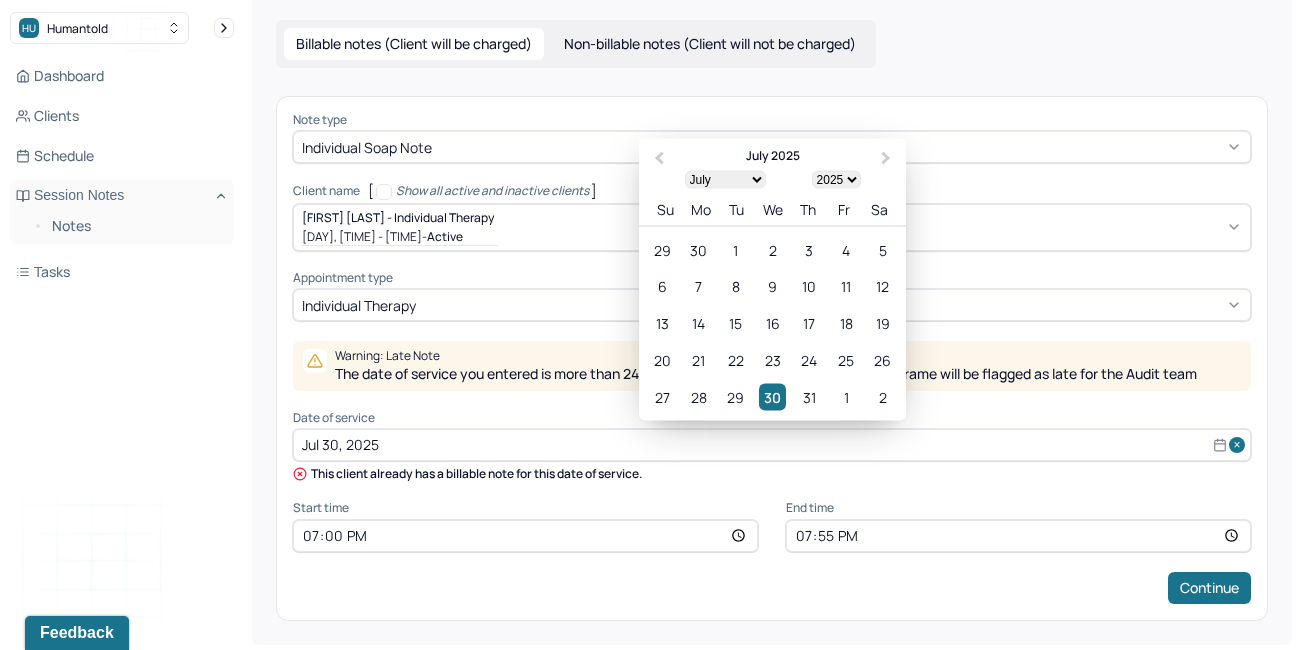 click on "Jul 30, 2025" at bounding box center [772, 445] 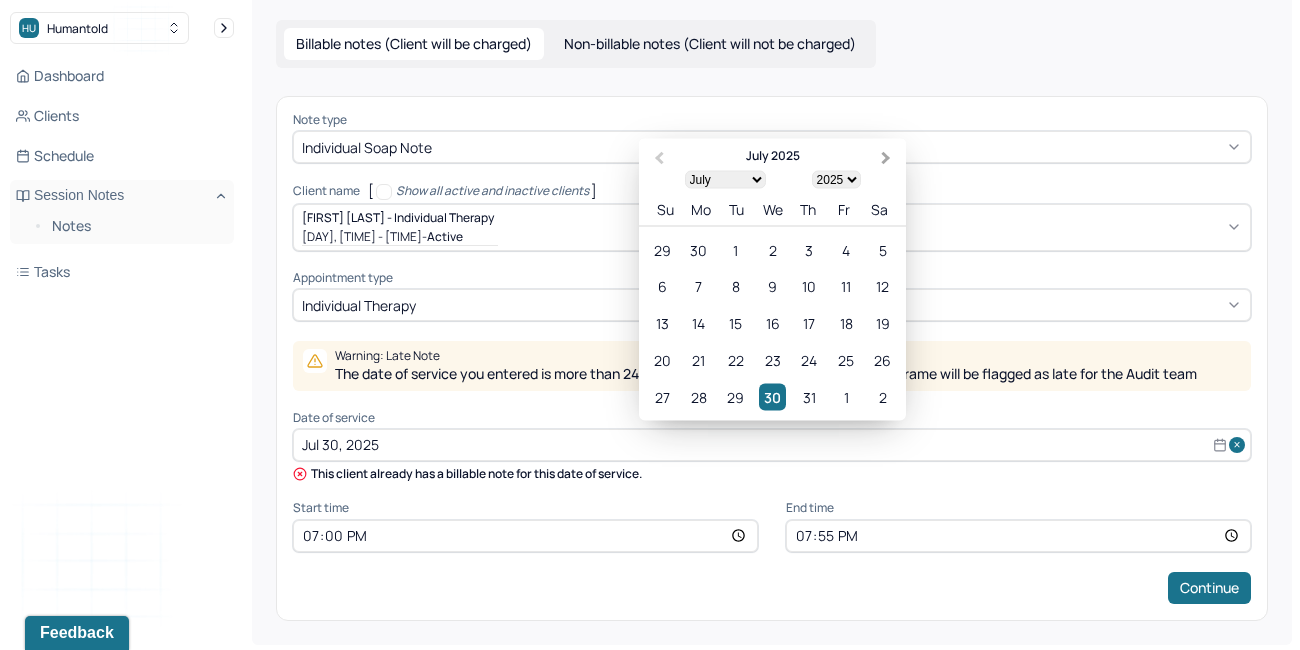 click on "Next Month" at bounding box center [888, 159] 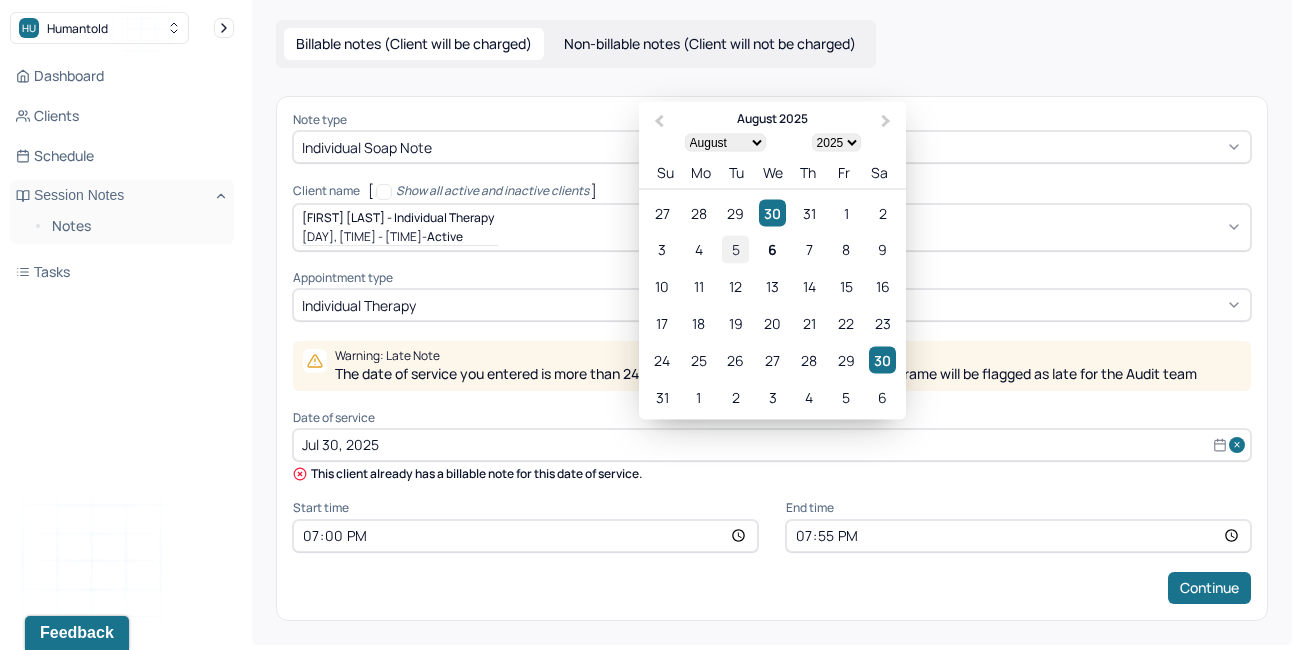 click on "5" at bounding box center [735, 249] 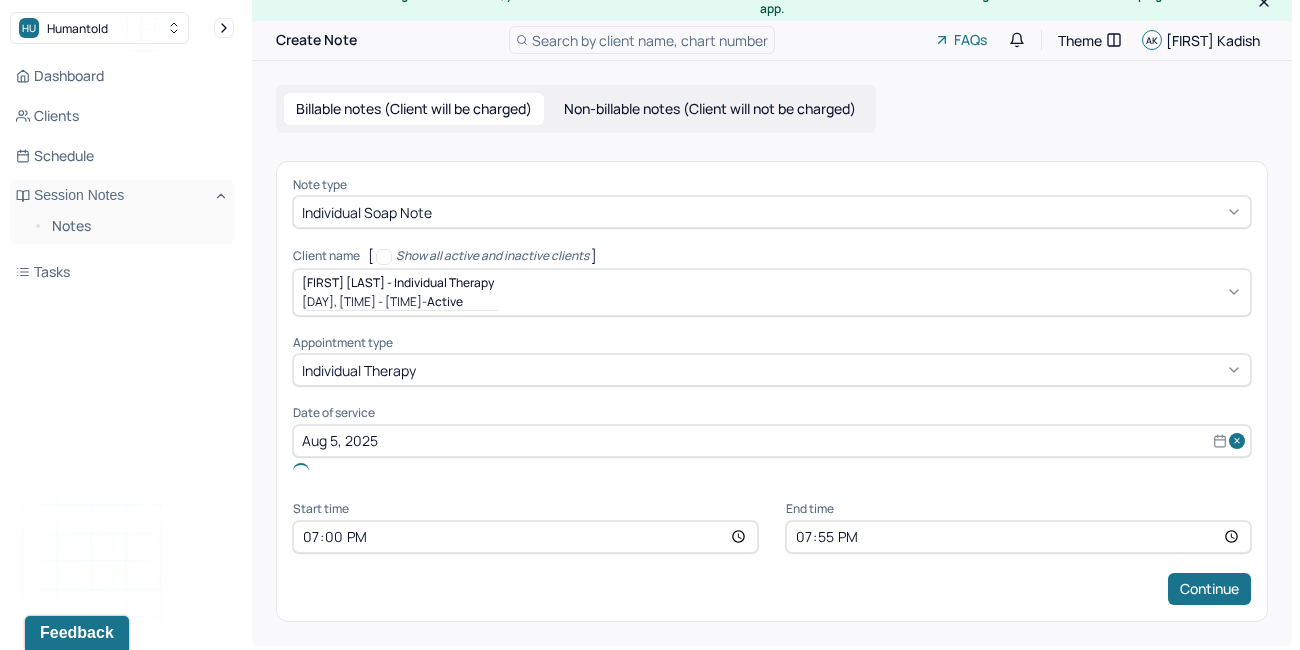 scroll, scrollTop: 0, scrollLeft: 0, axis: both 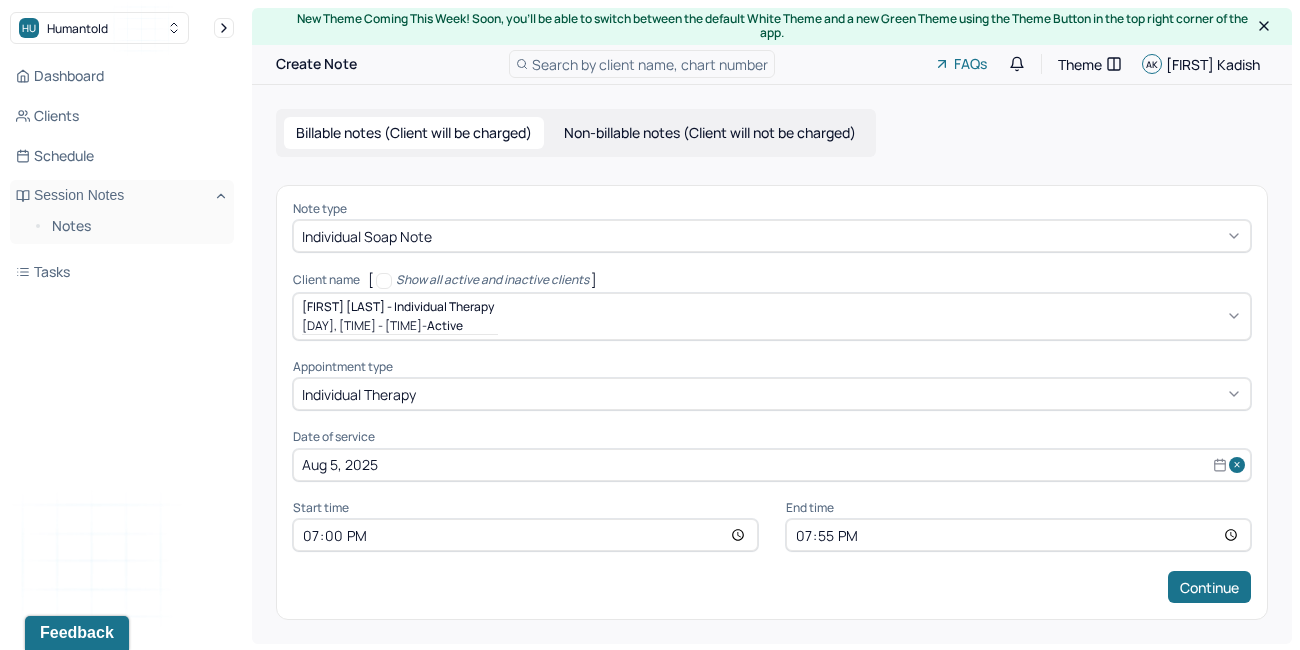click on "19:00" at bounding box center (525, 535) 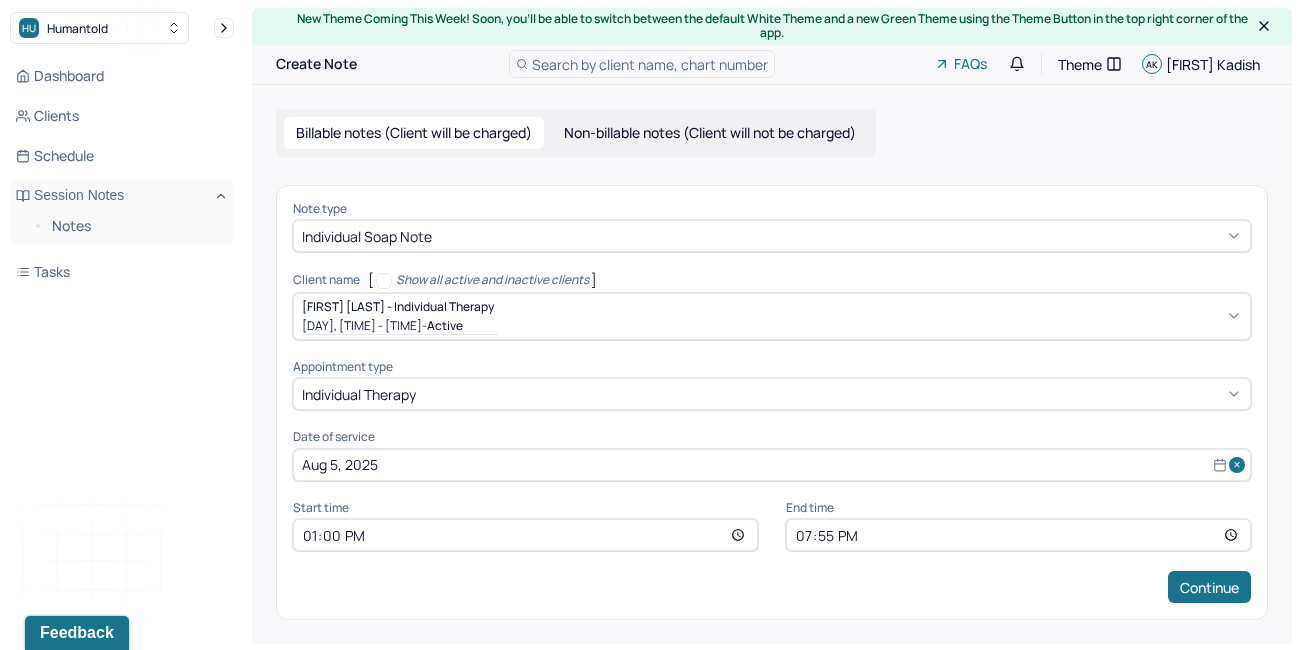 type on "12:00" 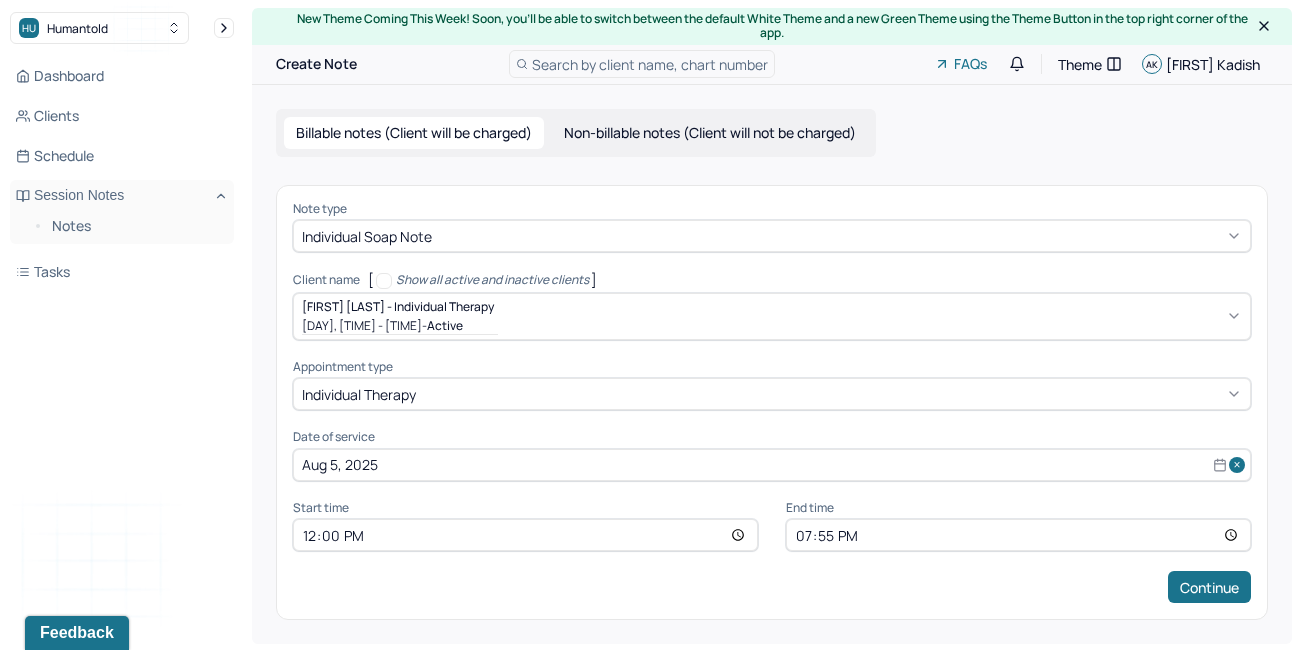 click on "19:55" at bounding box center [1018, 535] 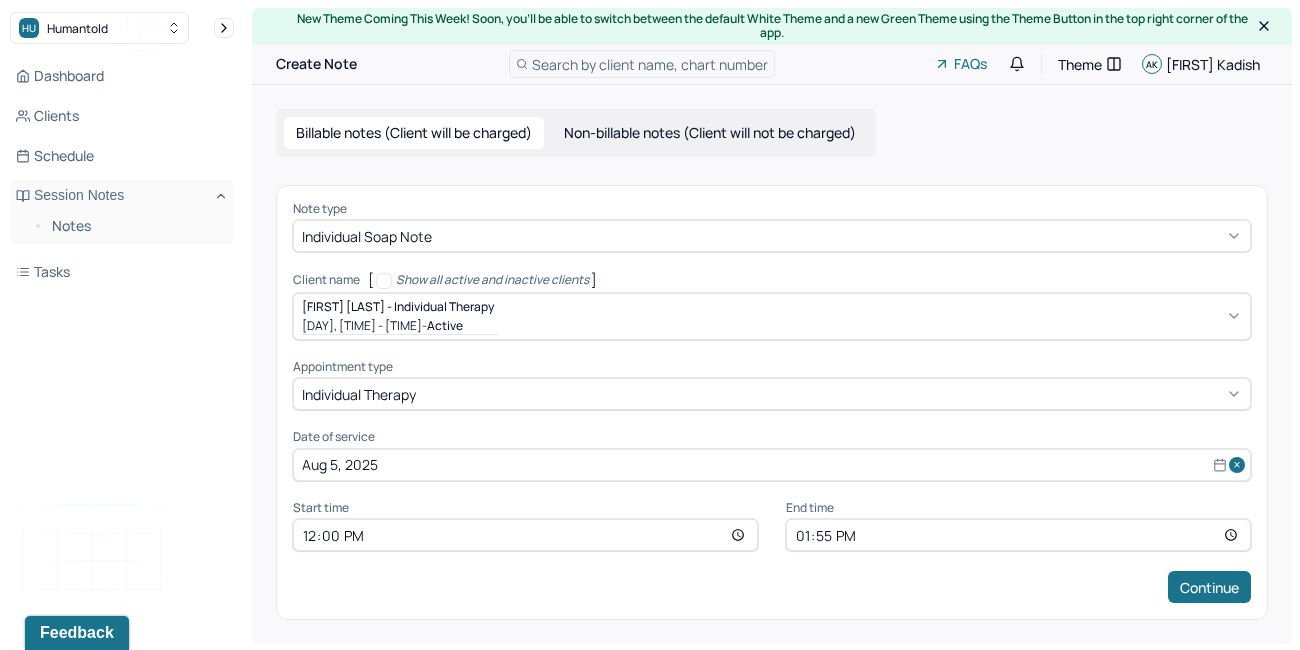 type on "12:55" 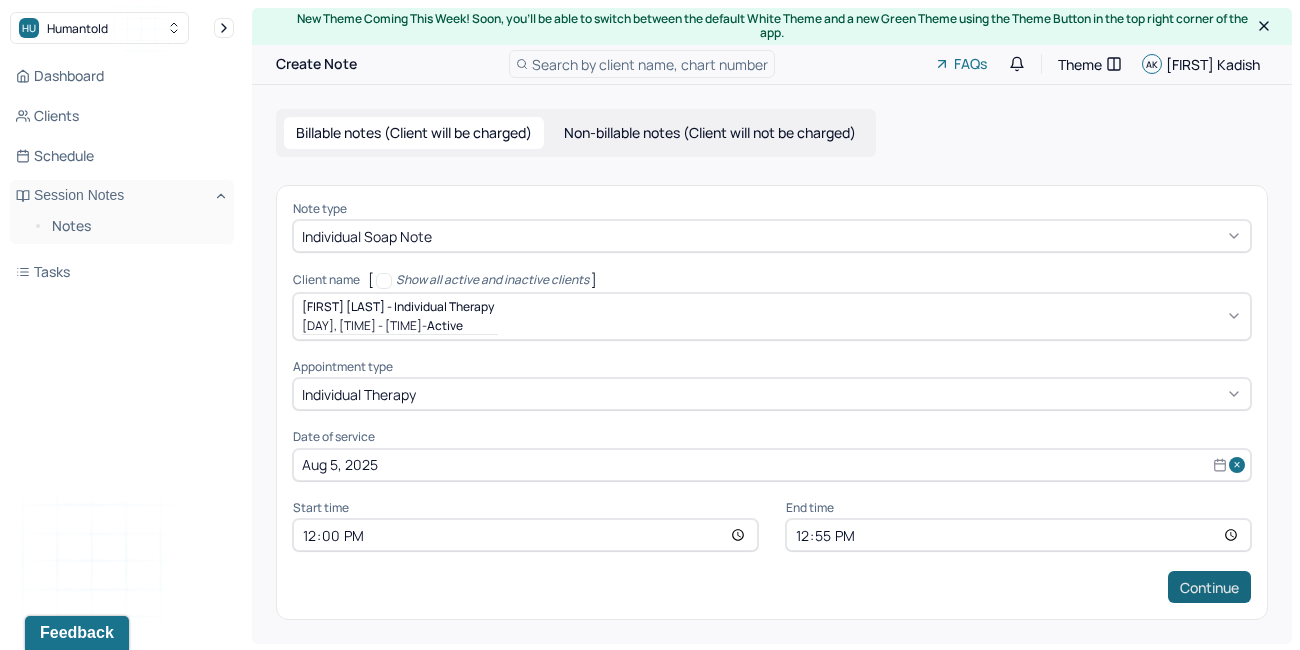 click on "Continue" at bounding box center (1209, 587) 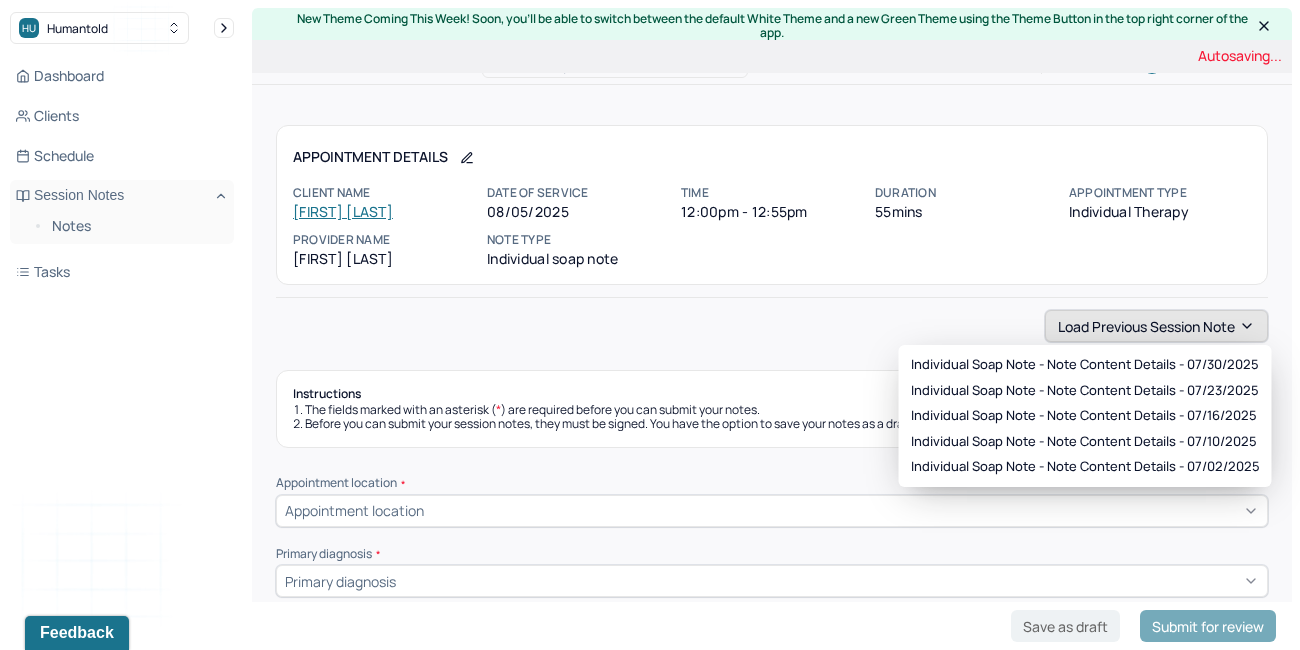 click on "Load previous session note" at bounding box center [1156, 326] 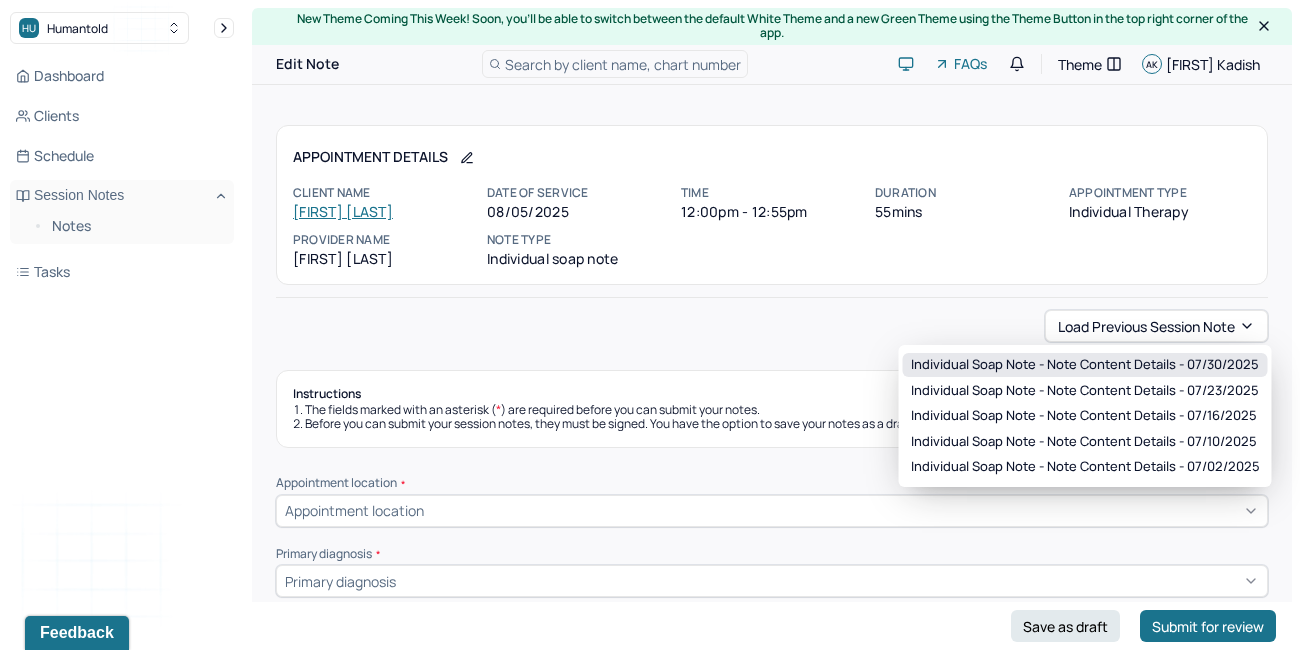 click on "Individual soap note   - Note content Details -   07/30/2025" at bounding box center (1085, 365) 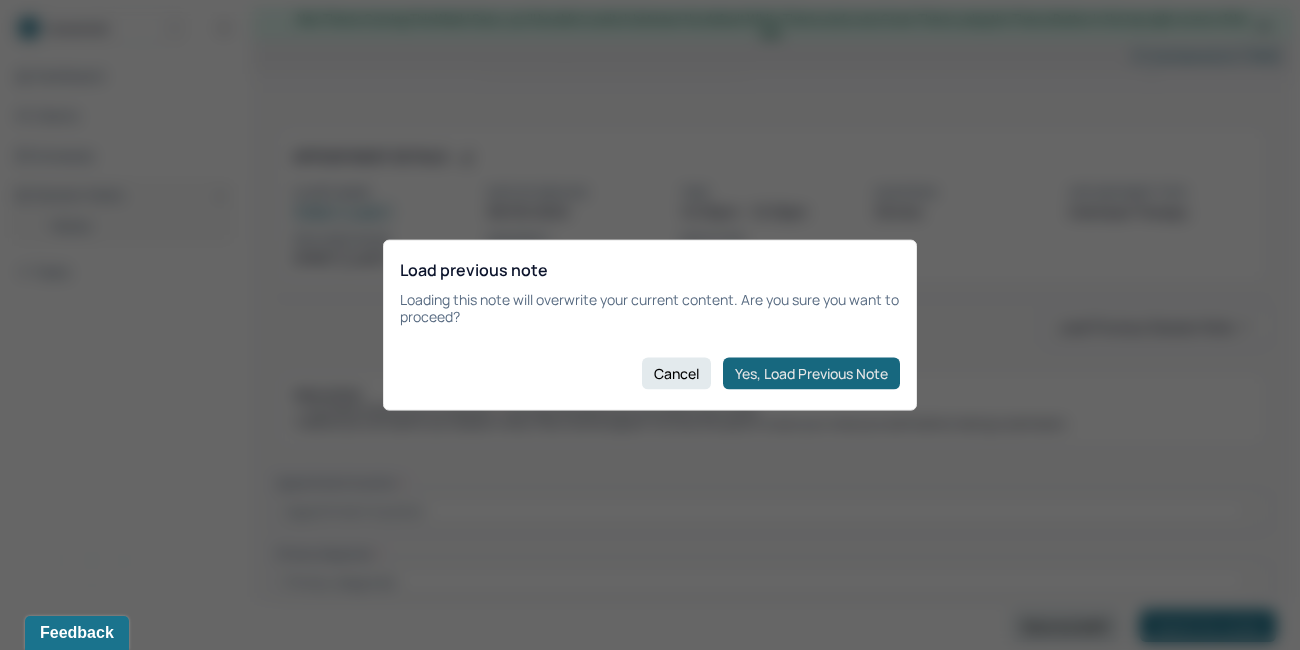 click on "Yes, Load Previous Note" at bounding box center [811, 373] 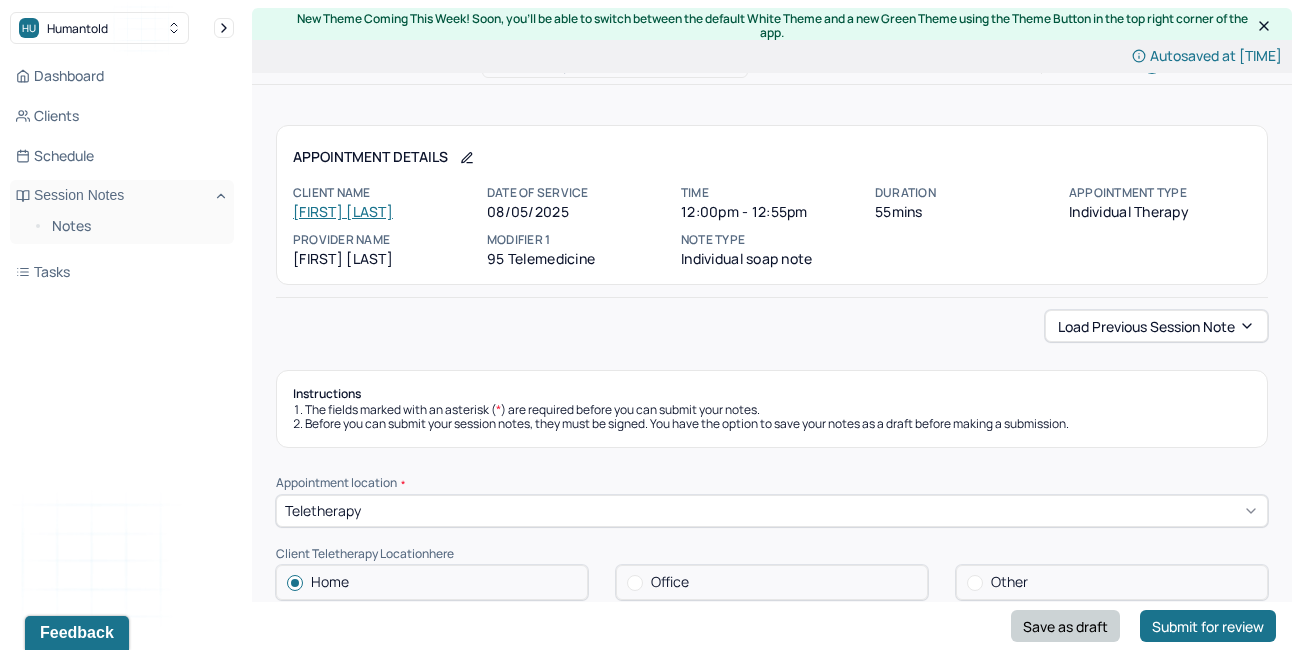 click on "Save as draft" at bounding box center (1065, 626) 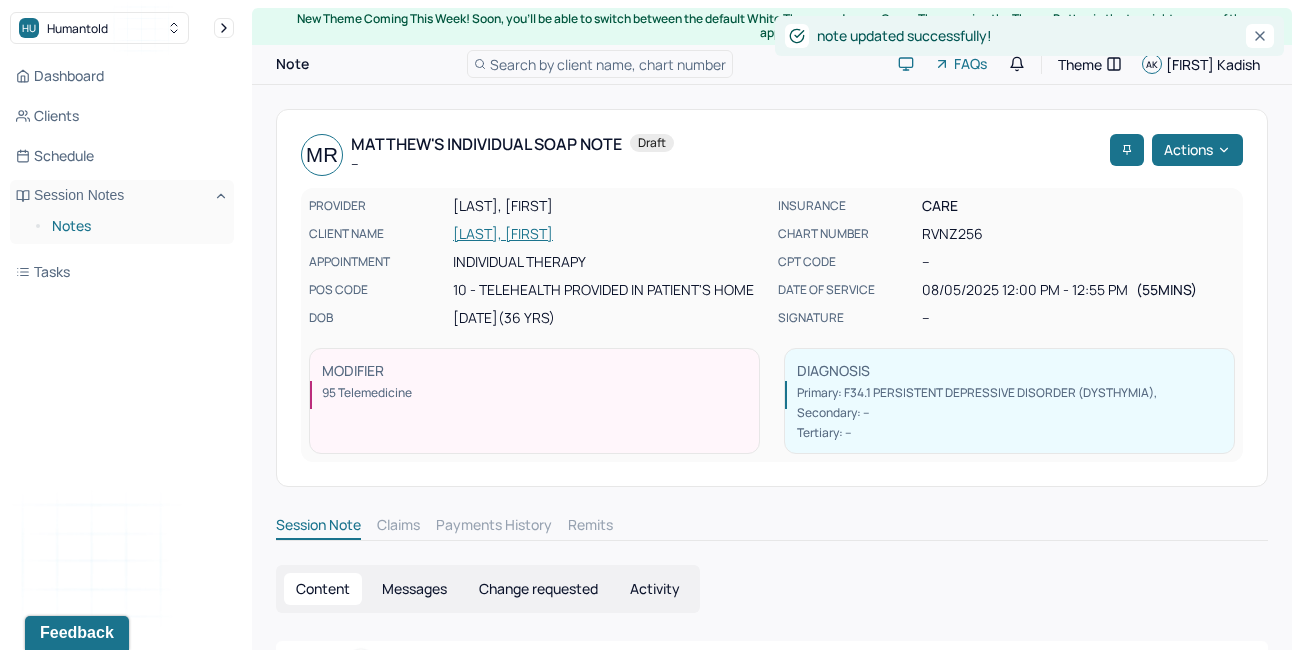 click on "Notes" at bounding box center (135, 226) 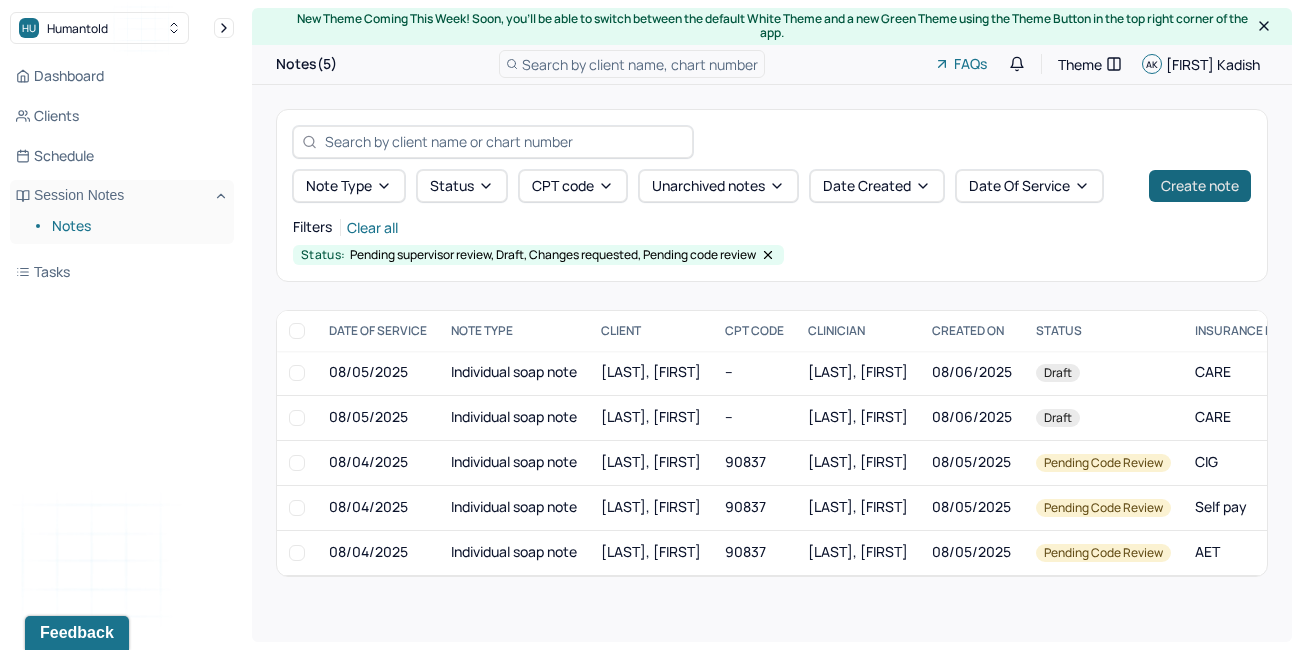 click on "Create note" at bounding box center [1200, 186] 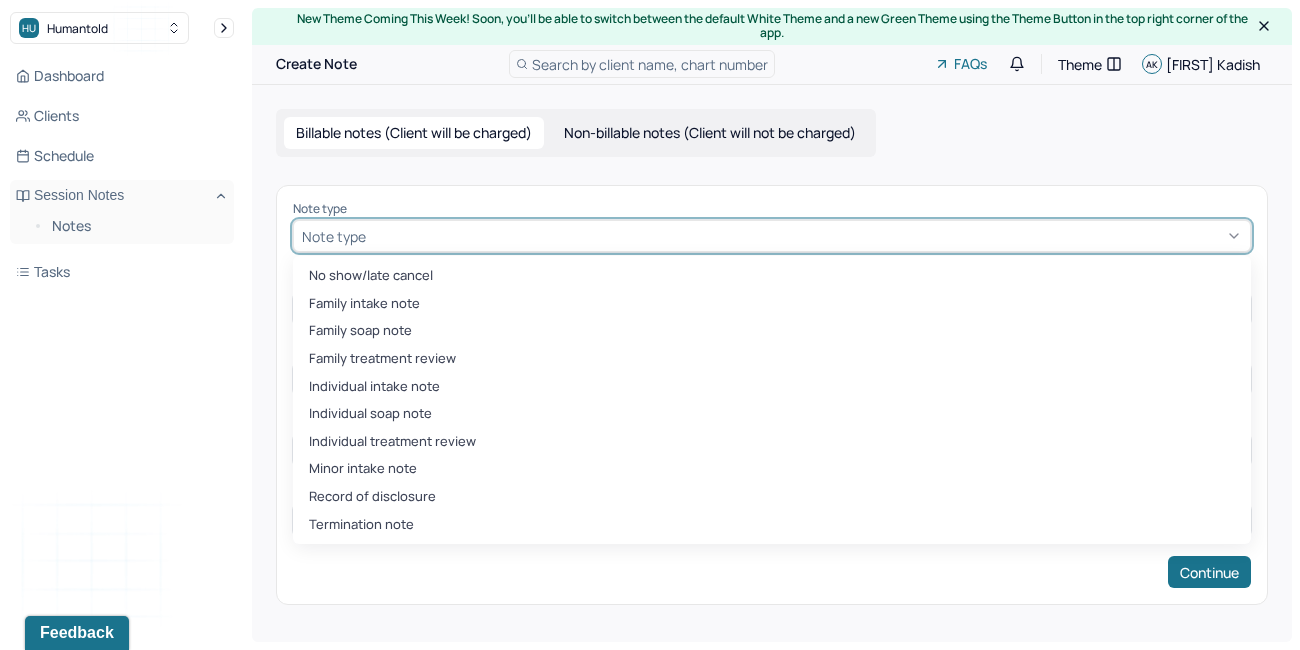 click at bounding box center (806, 236) 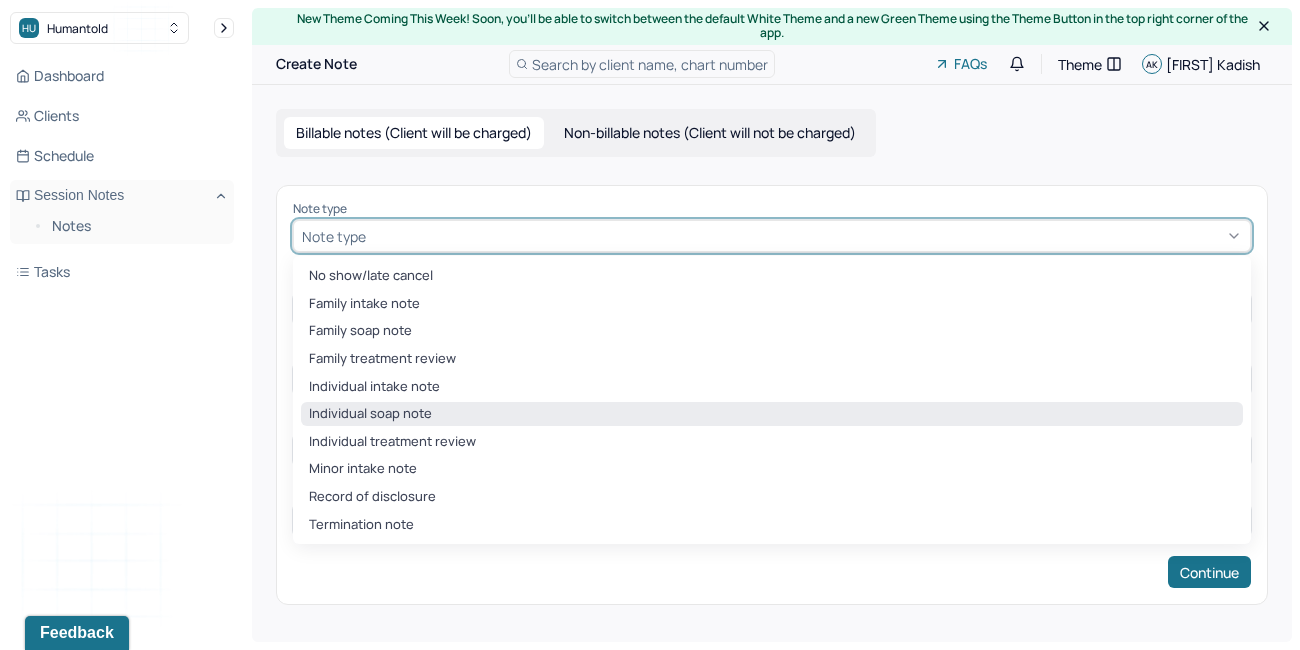 click on "Individual soap note" at bounding box center (772, 414) 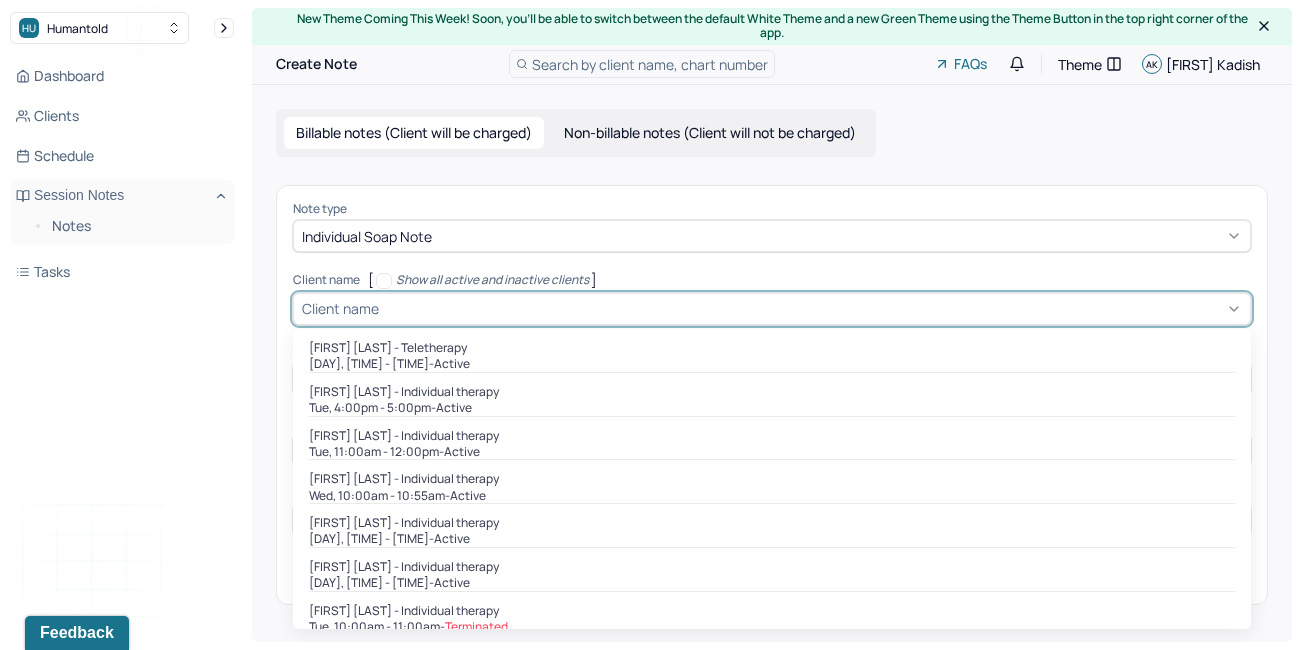 click at bounding box center (812, 308) 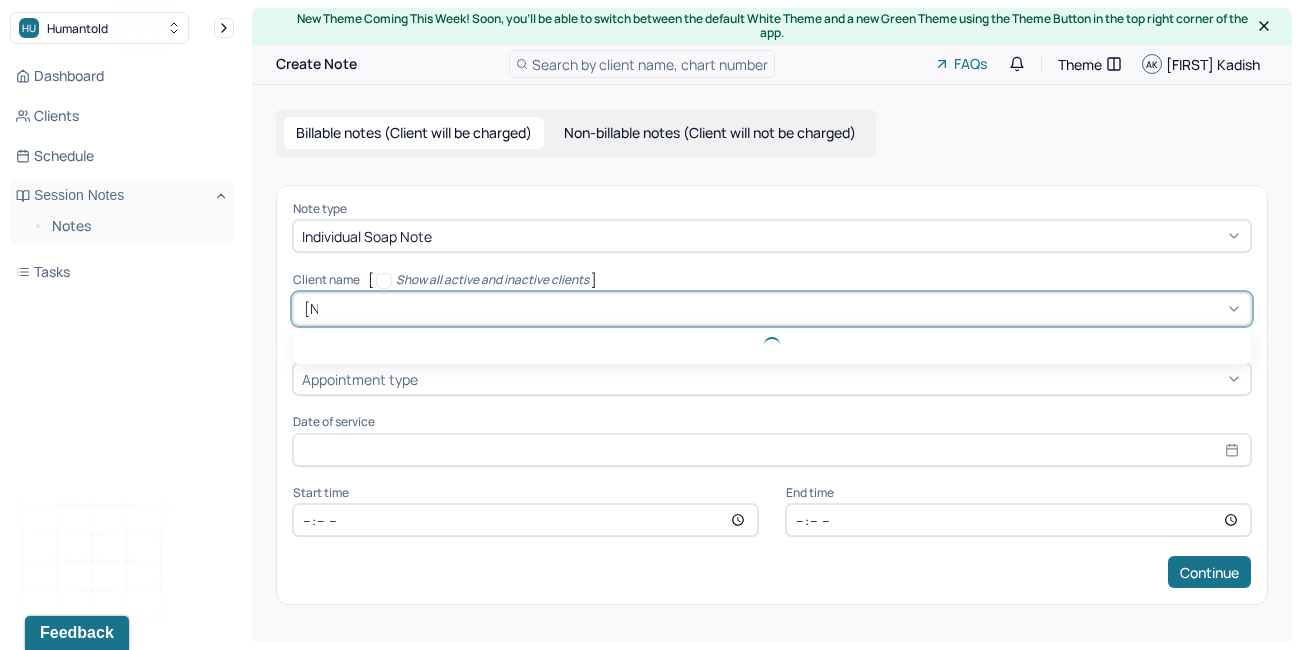 type on "ian" 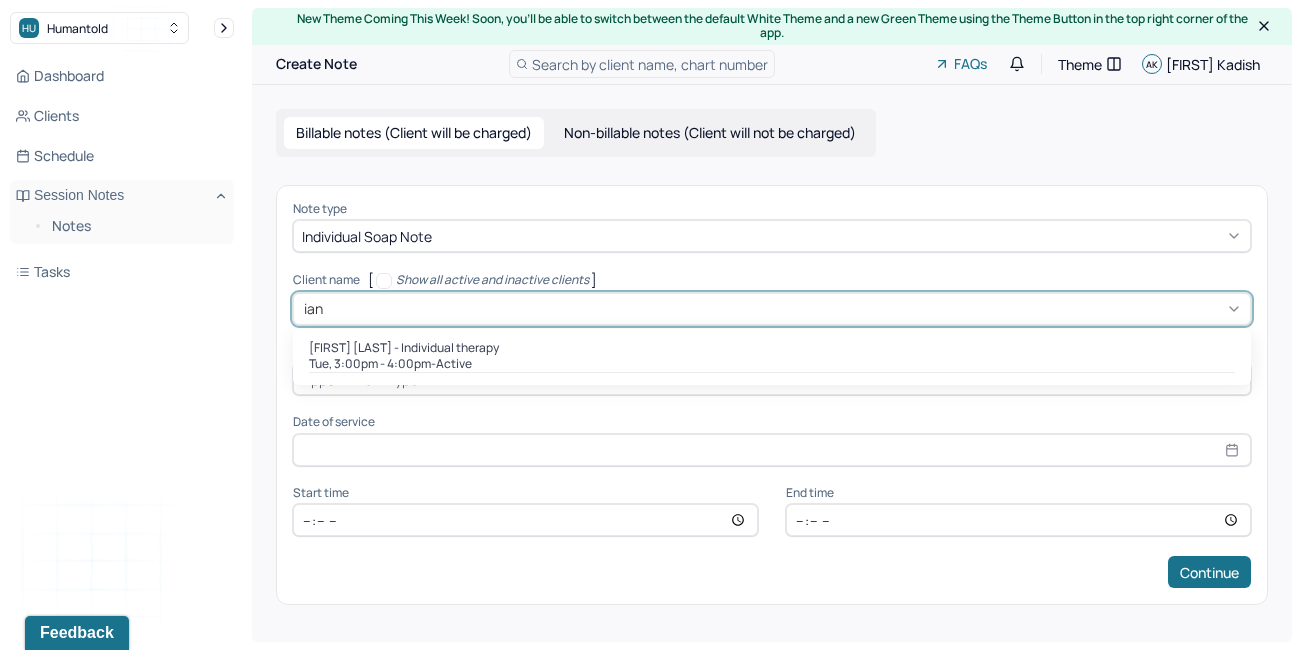 click on "[FIRST] [LAST] - Individual therapy [DAY], [TIME] - [TIME]  -  active" at bounding box center (772, 357) 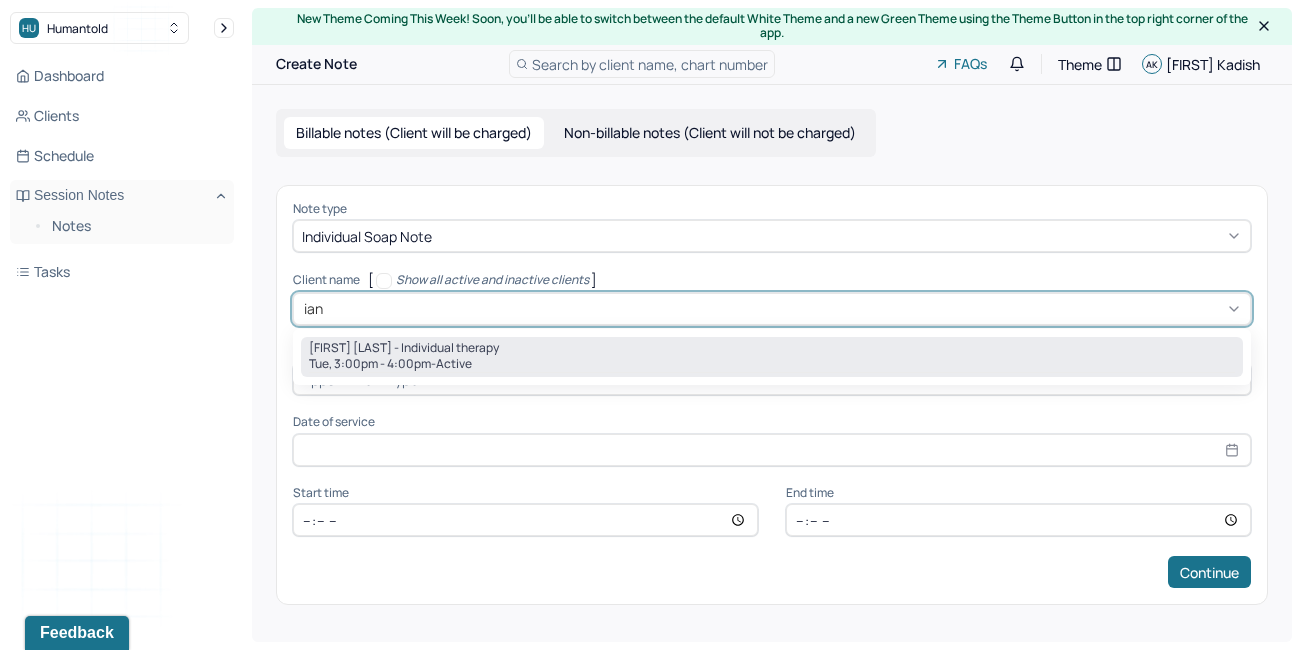 click on "[DAY], [TIME] - [TIME]  -  active" at bounding box center (772, 364) 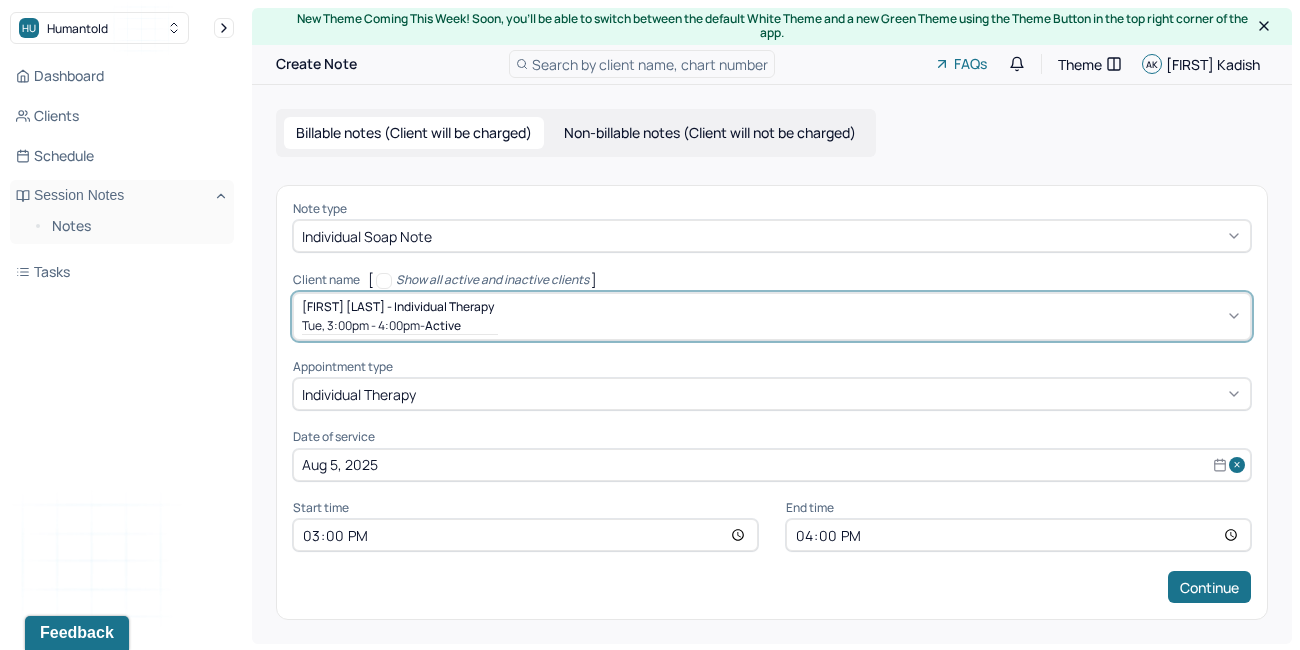 click on "16:00" at bounding box center [1018, 535] 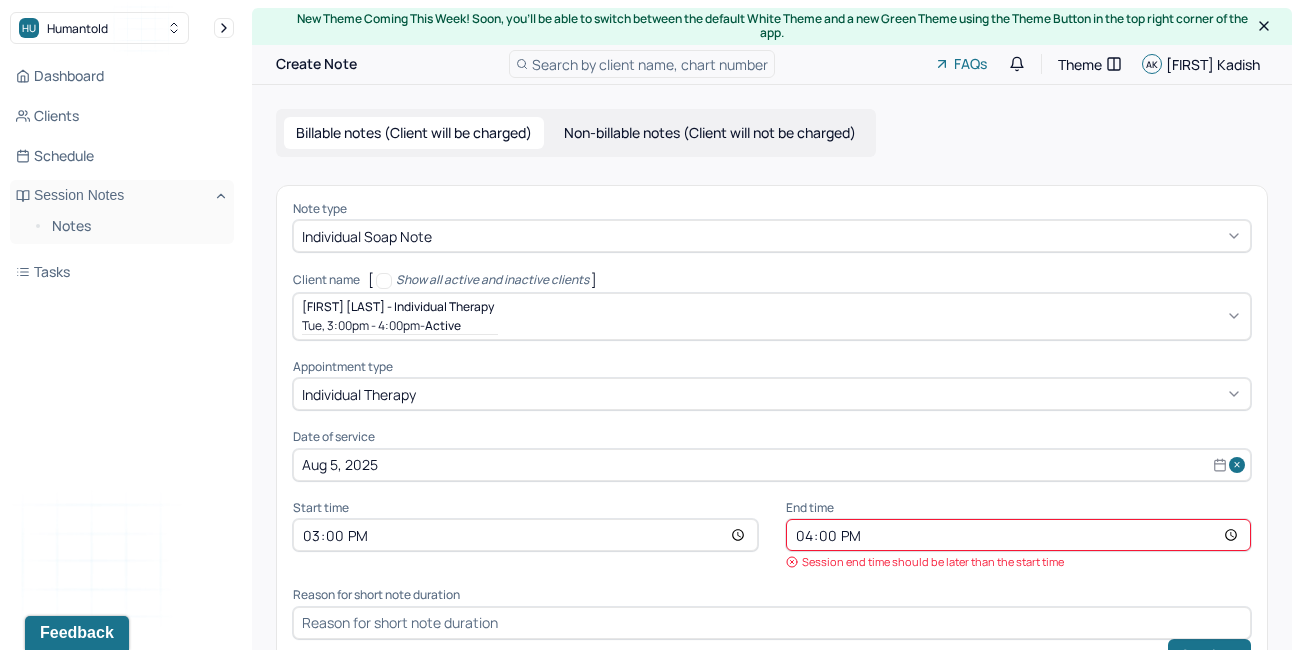 type on "[TIME]" 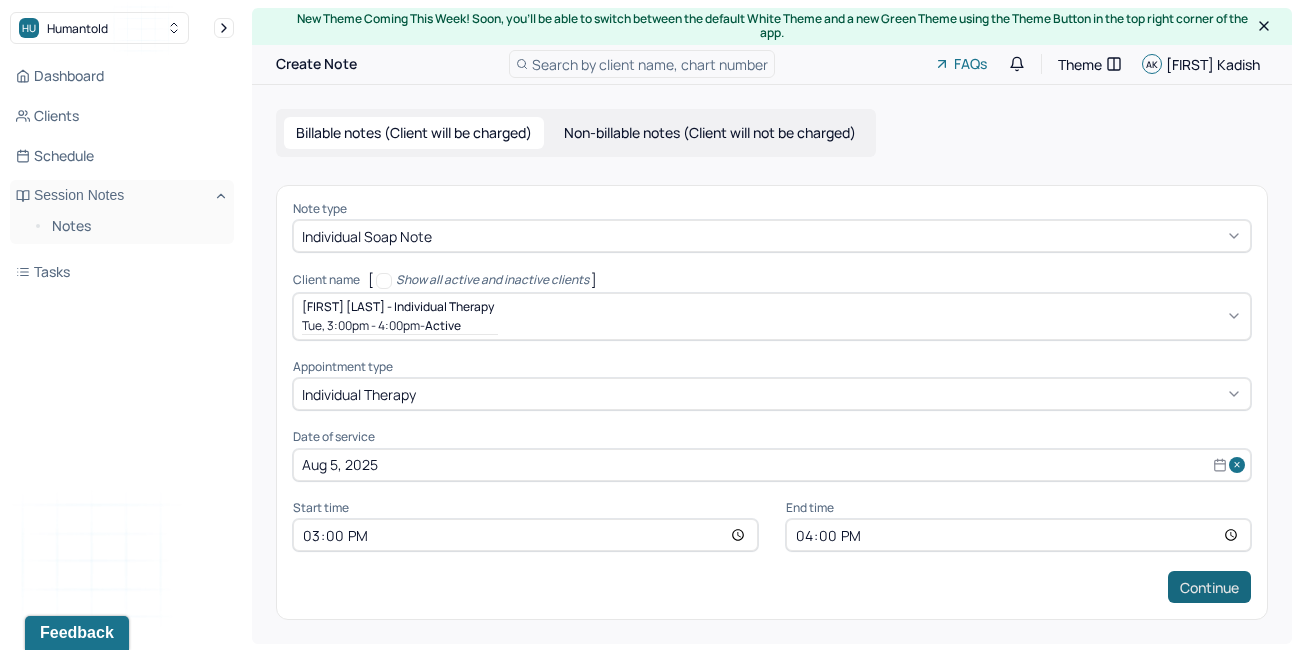 click on "Continue" at bounding box center (1209, 587) 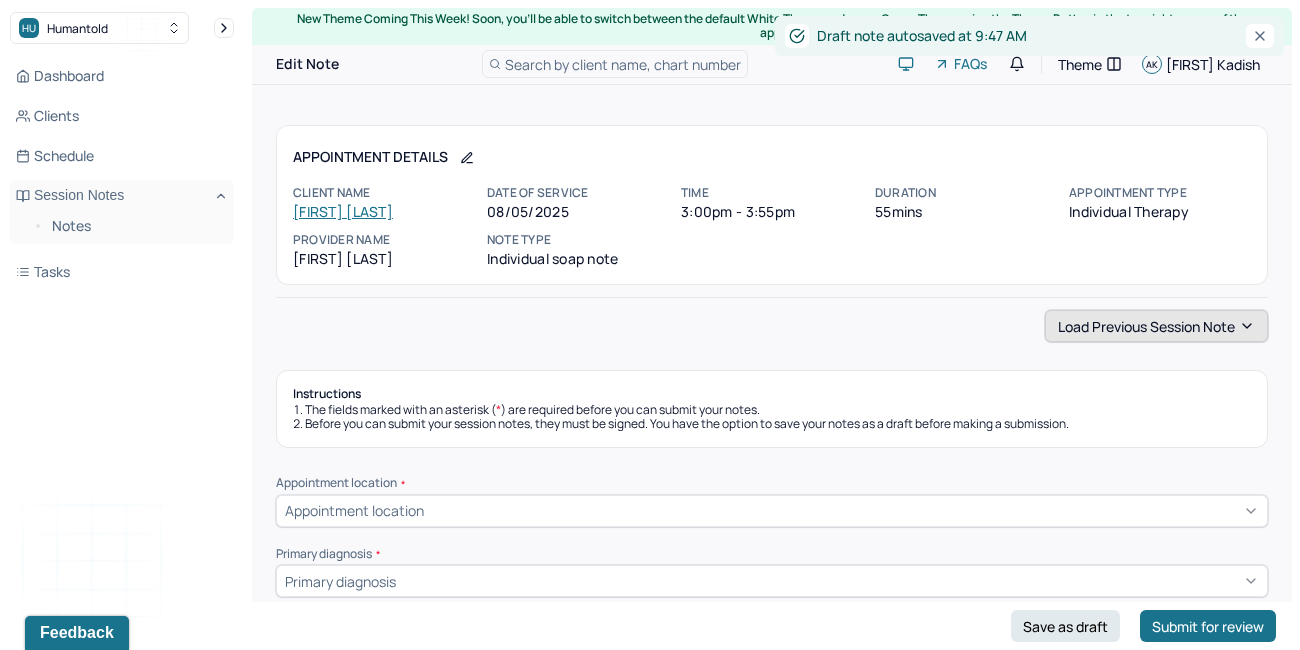 click on "Load previous session note" at bounding box center [1156, 326] 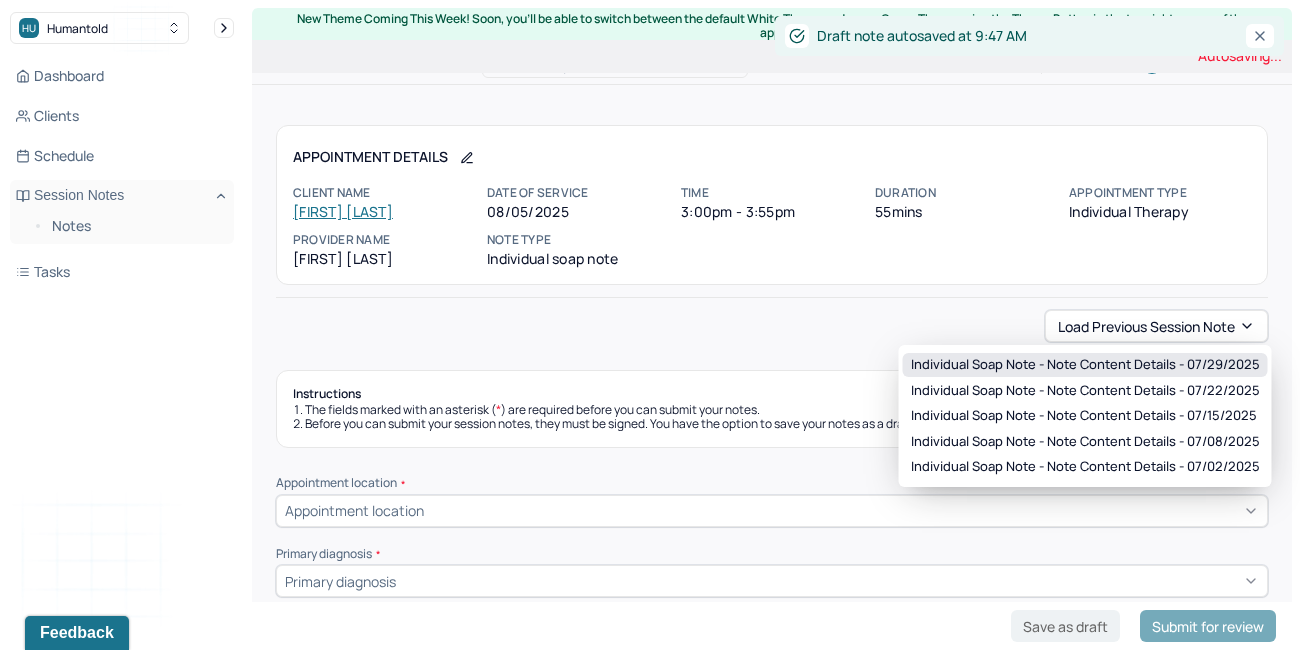 click on "Individual soap note   - Note content Details -   [DATE]" at bounding box center (1085, 365) 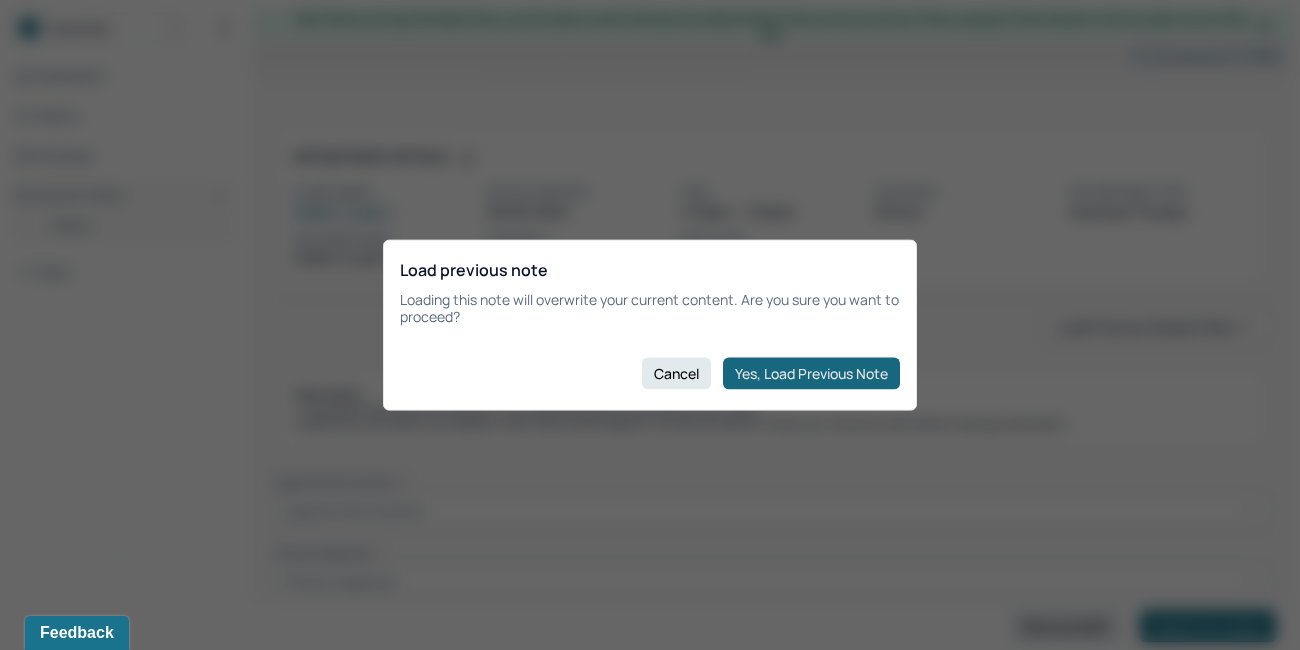 click on "Yes, Load Previous Note" at bounding box center [811, 373] 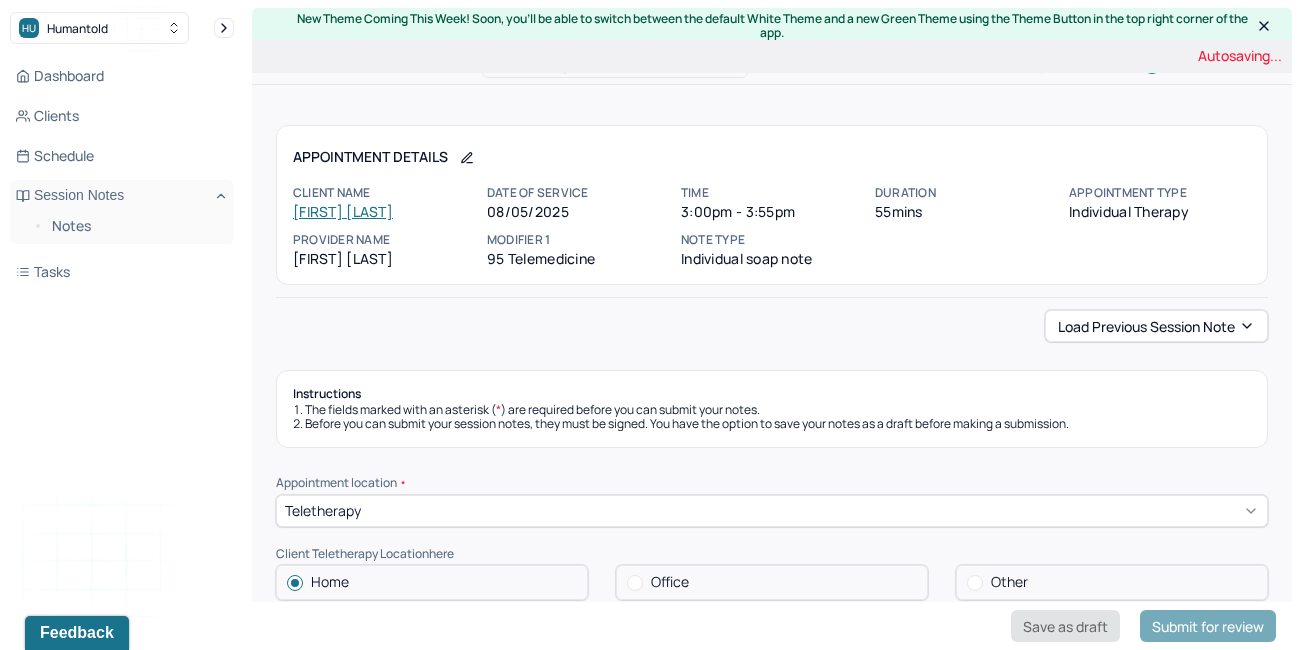 click on "Save as draft" at bounding box center (1065, 626) 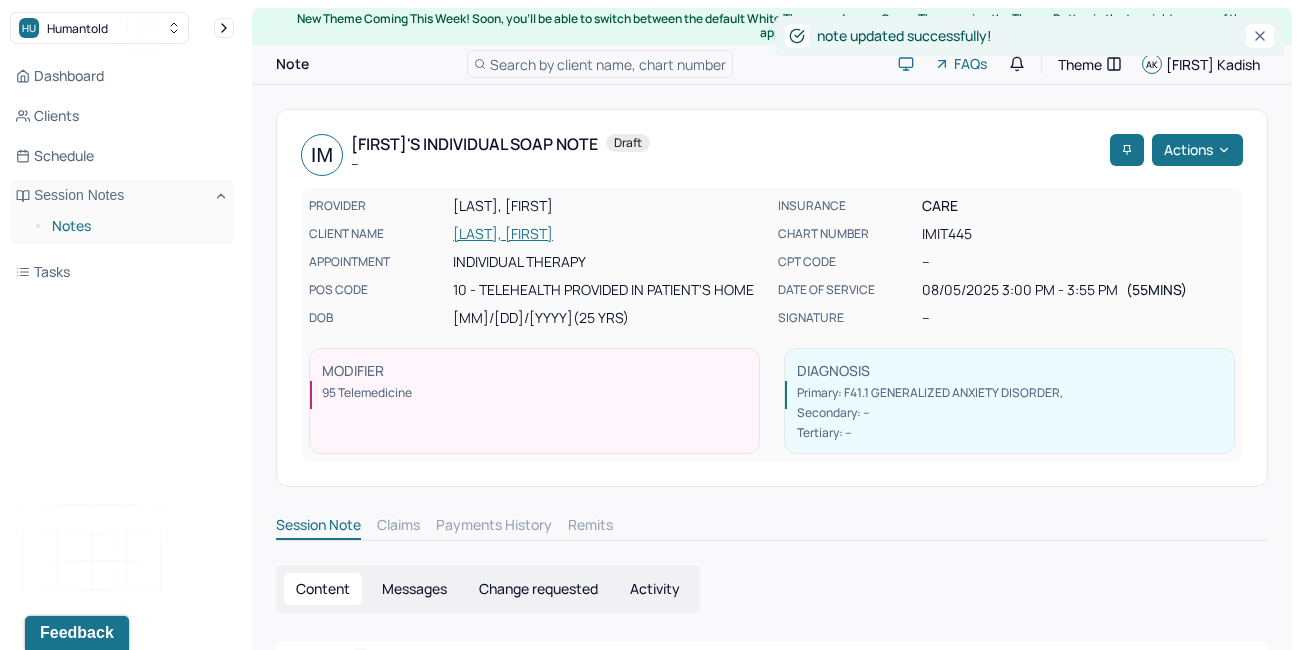 click on "Notes" at bounding box center [135, 226] 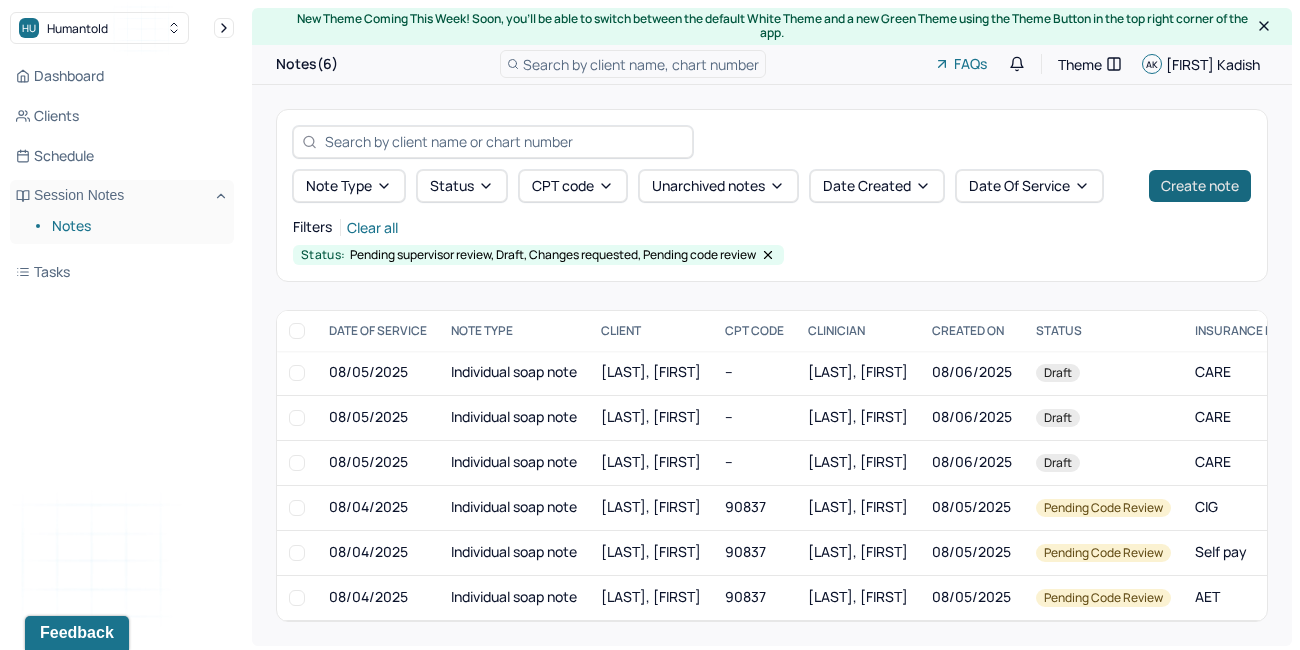 click on "Create note" at bounding box center (1200, 186) 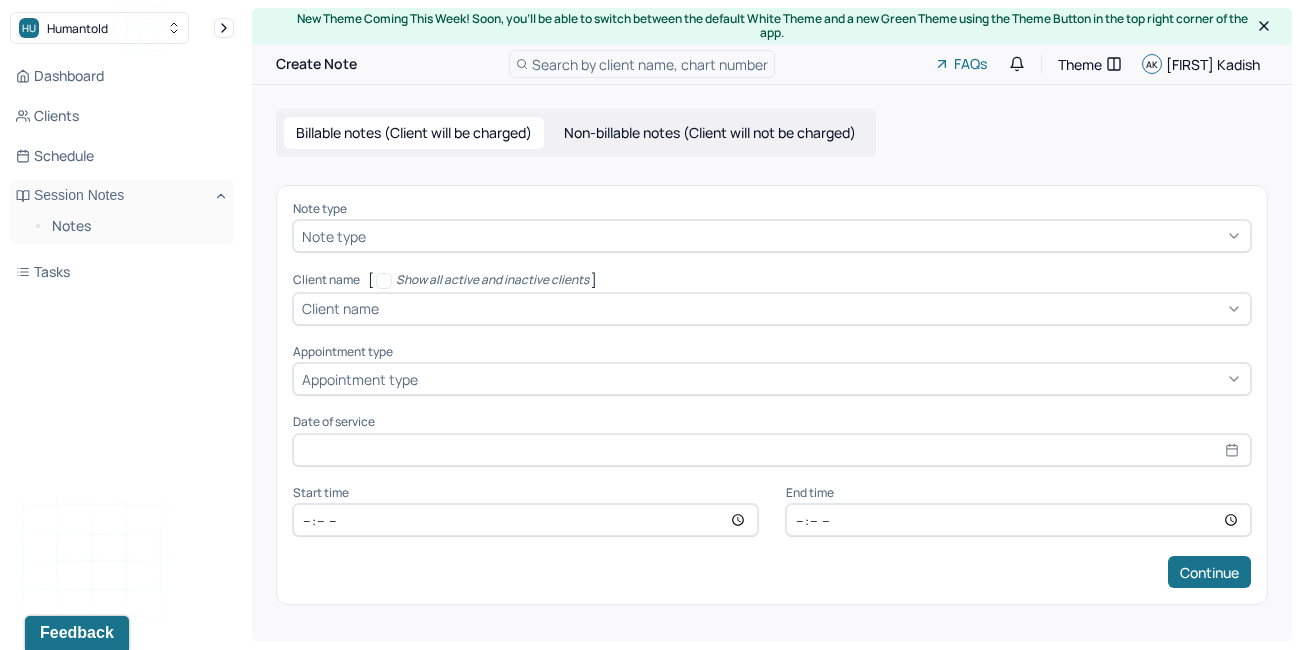 click at bounding box center (806, 236) 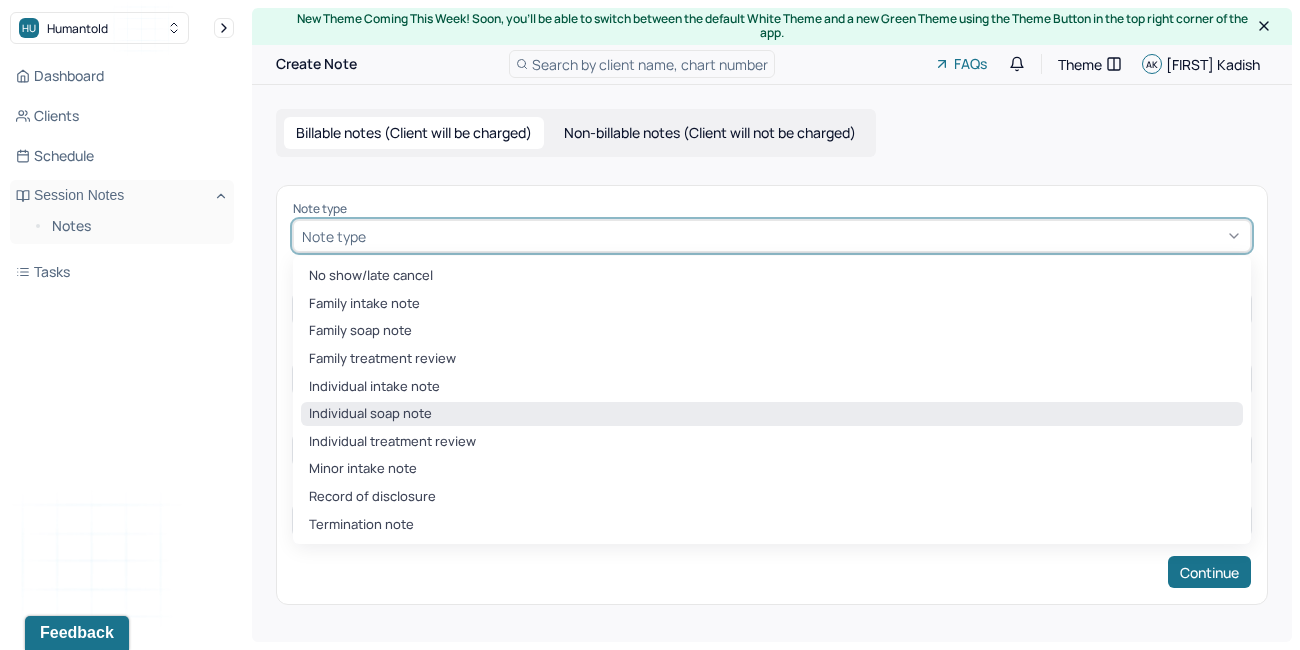 click on "Individual soap note" at bounding box center [772, 414] 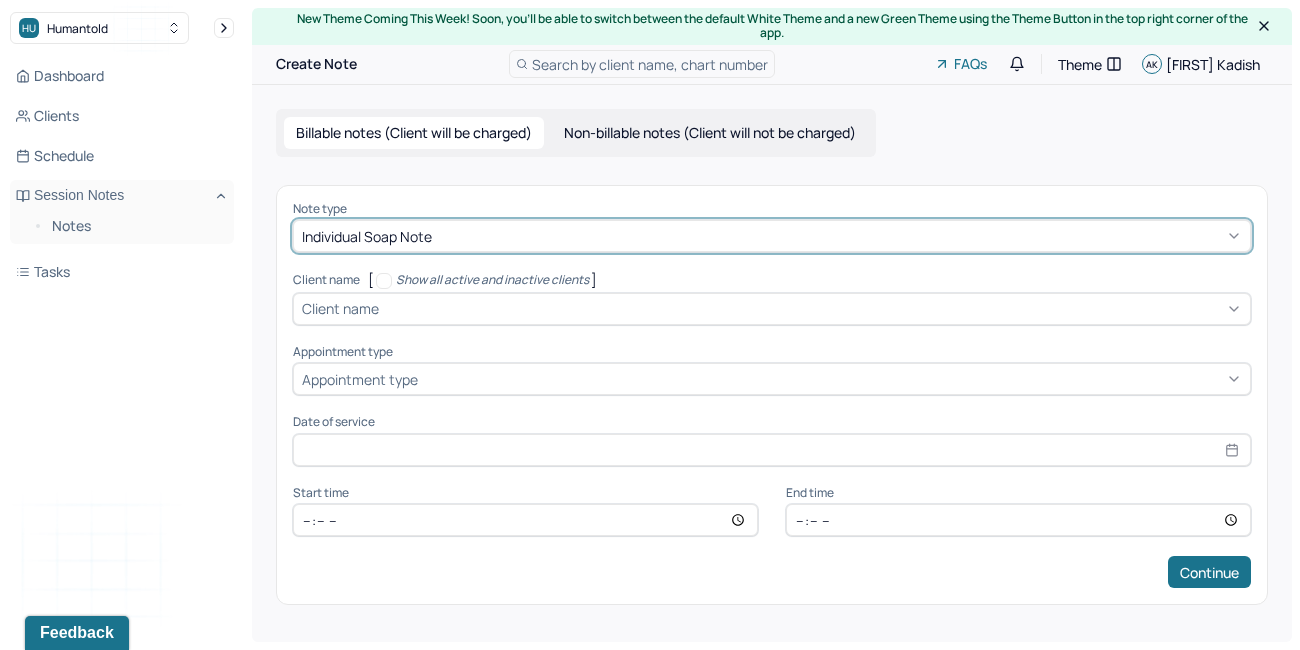click at bounding box center (812, 308) 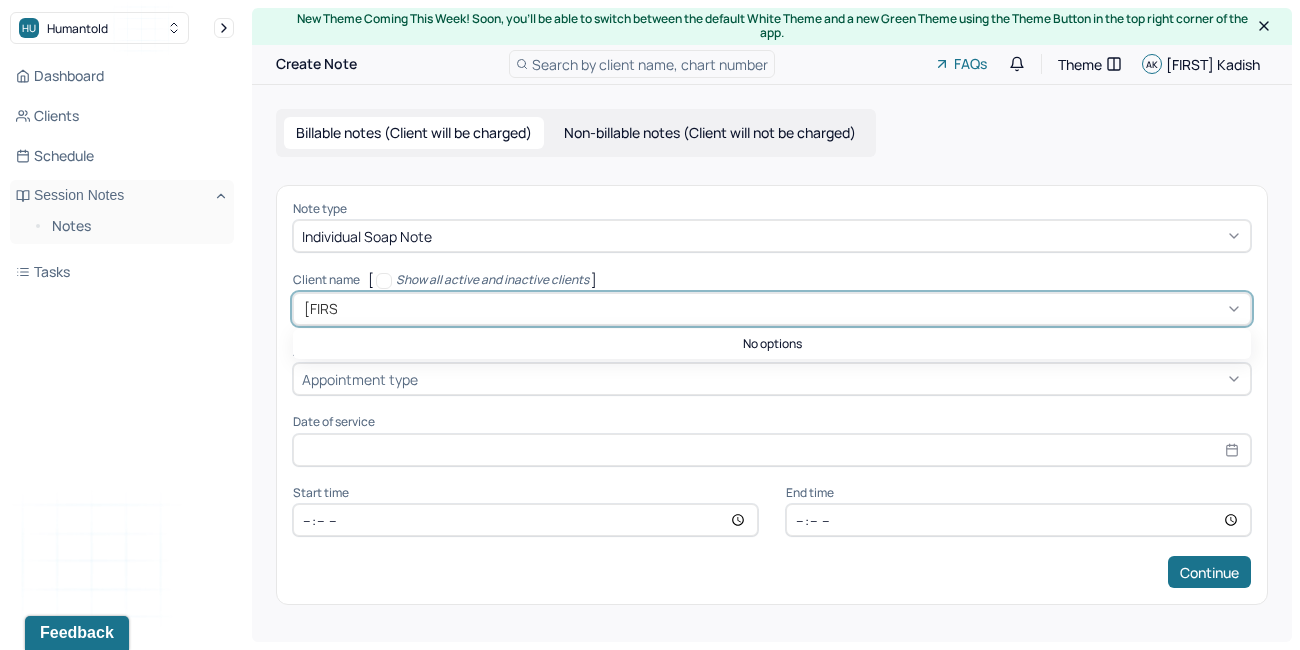 type on "[FIRST]" 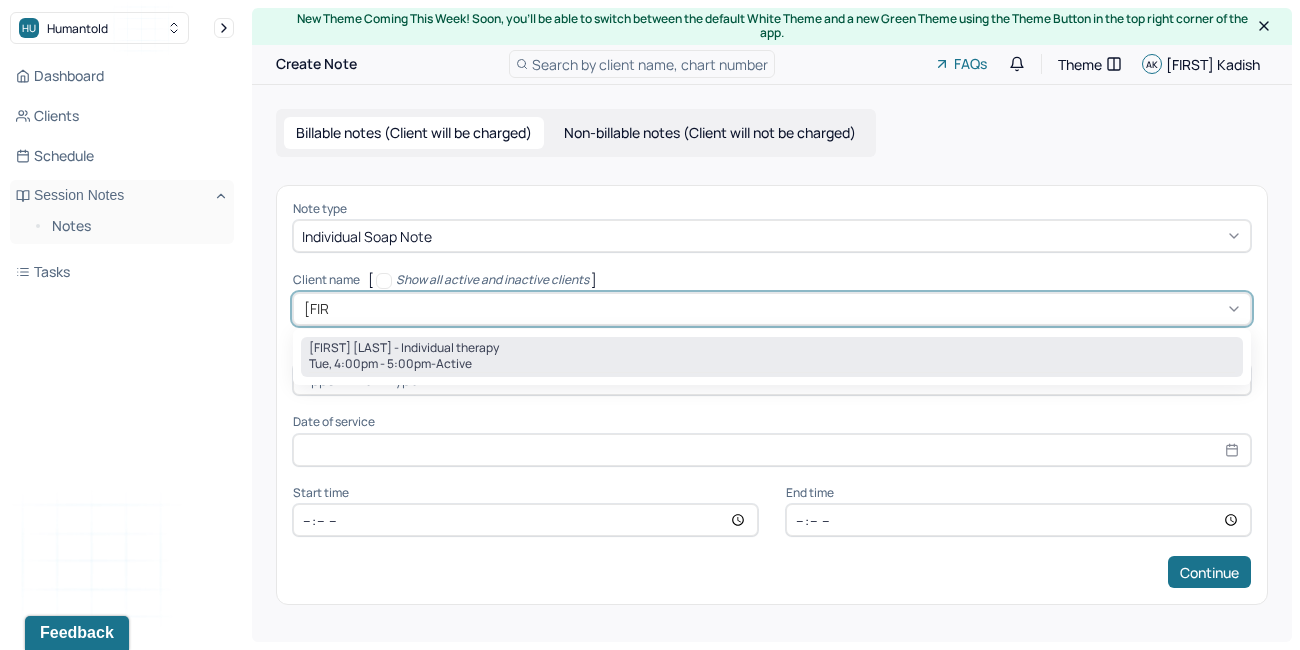 click on "[DAY], [TIME] - [TIME]  -  active" at bounding box center [772, 364] 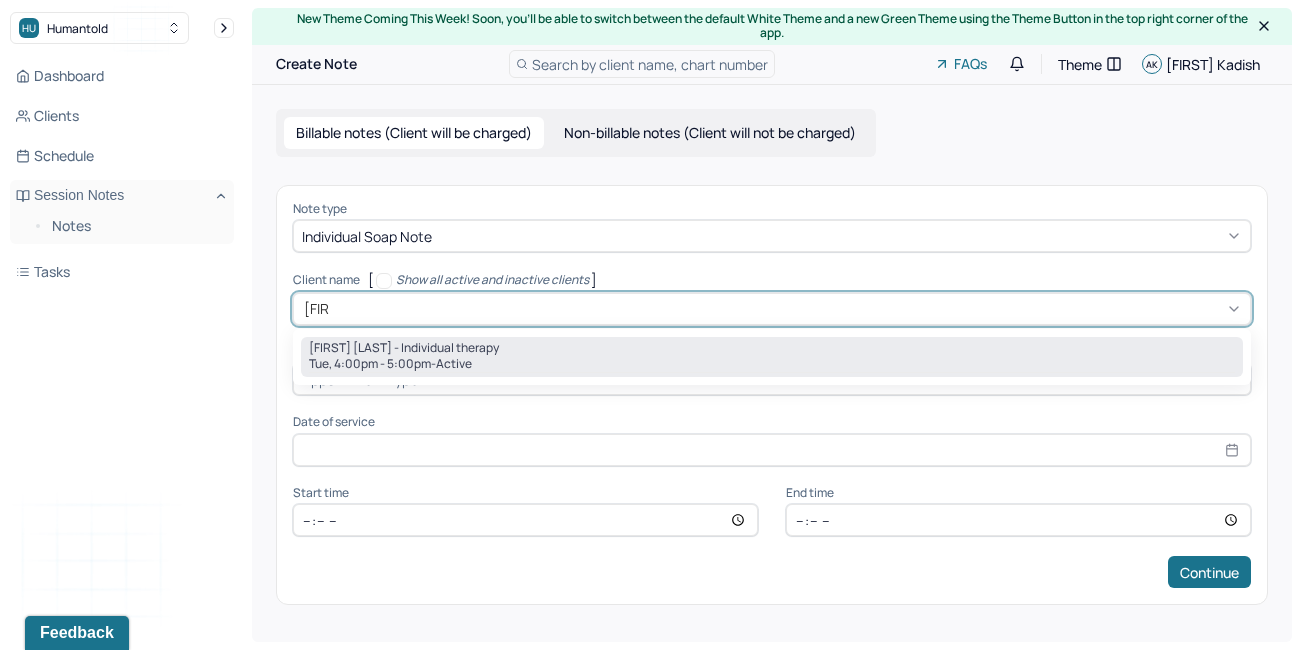 type 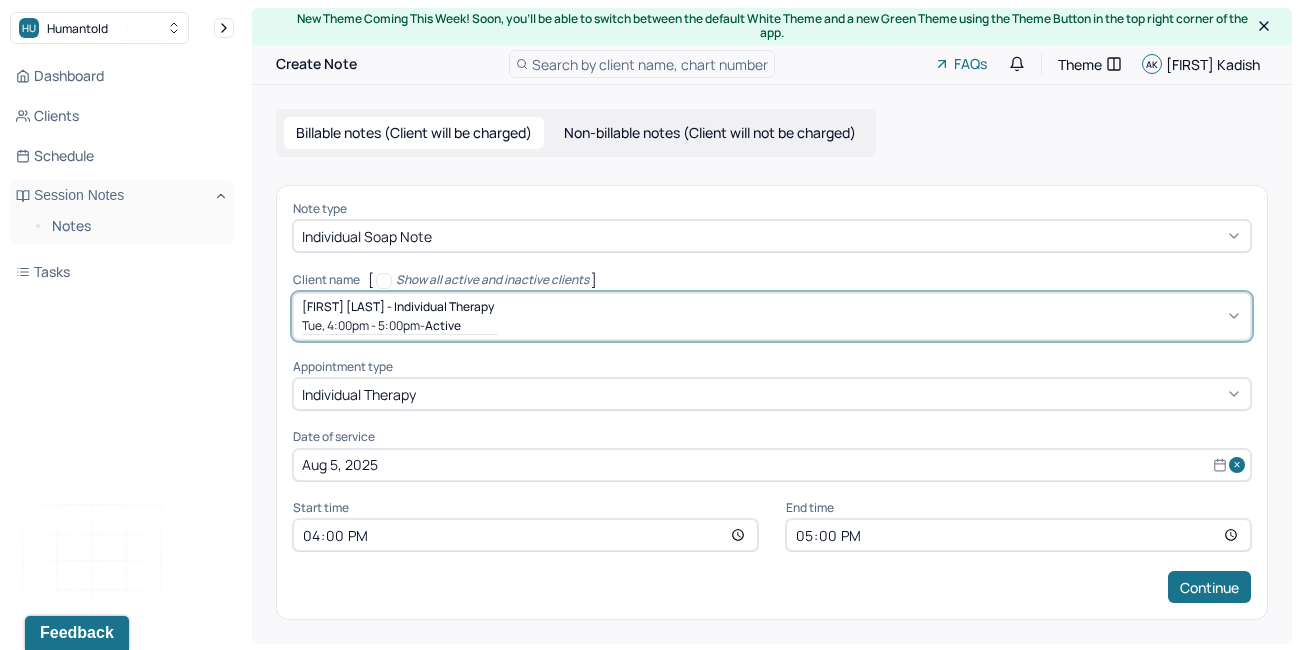 click on "17:00" at bounding box center [1018, 535] 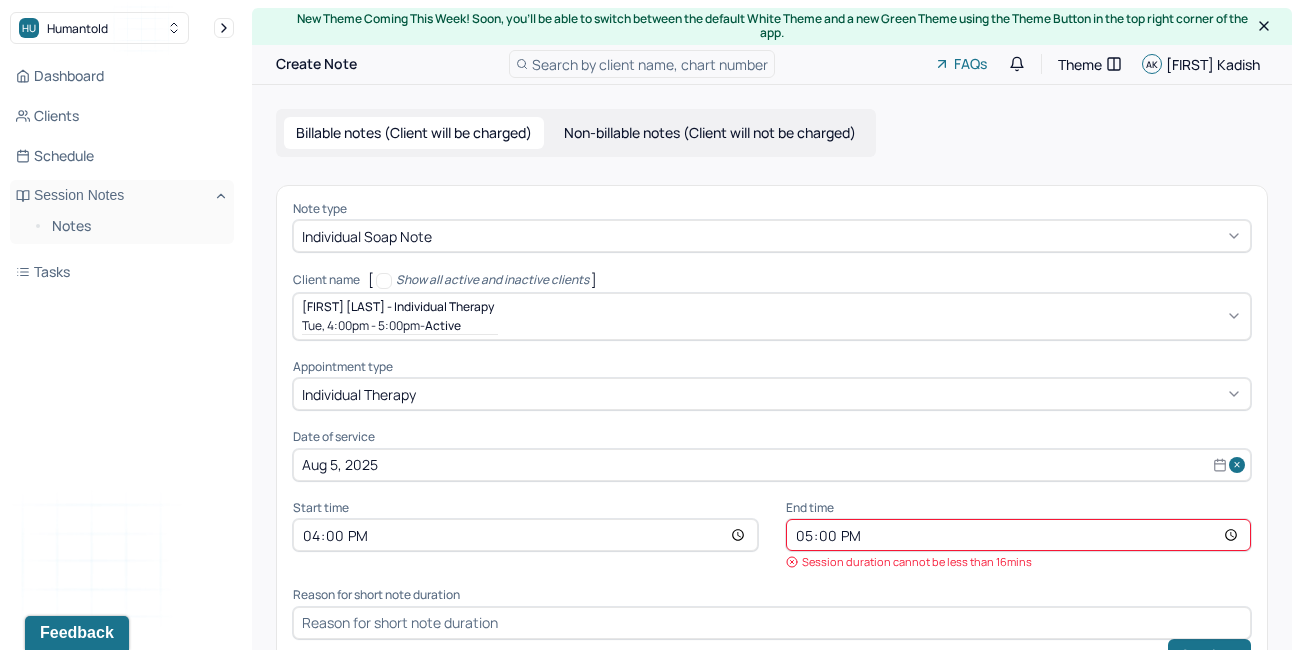 type on "[TIME]" 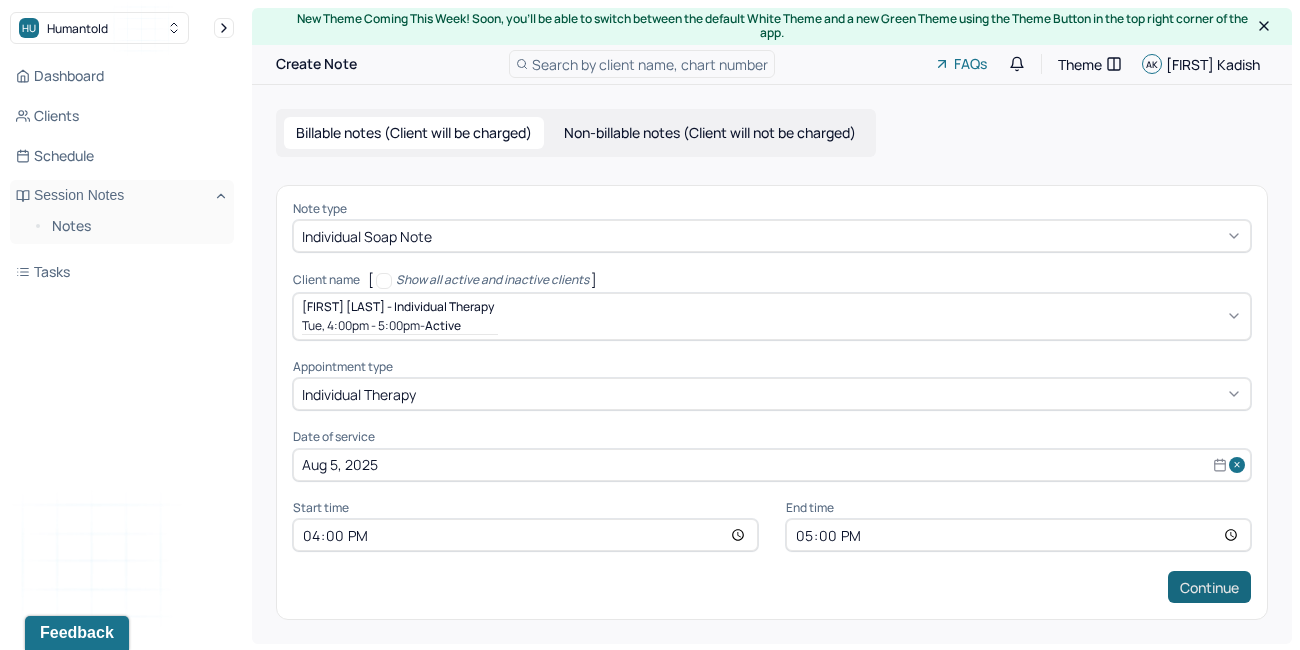 click on "Continue" at bounding box center [1209, 587] 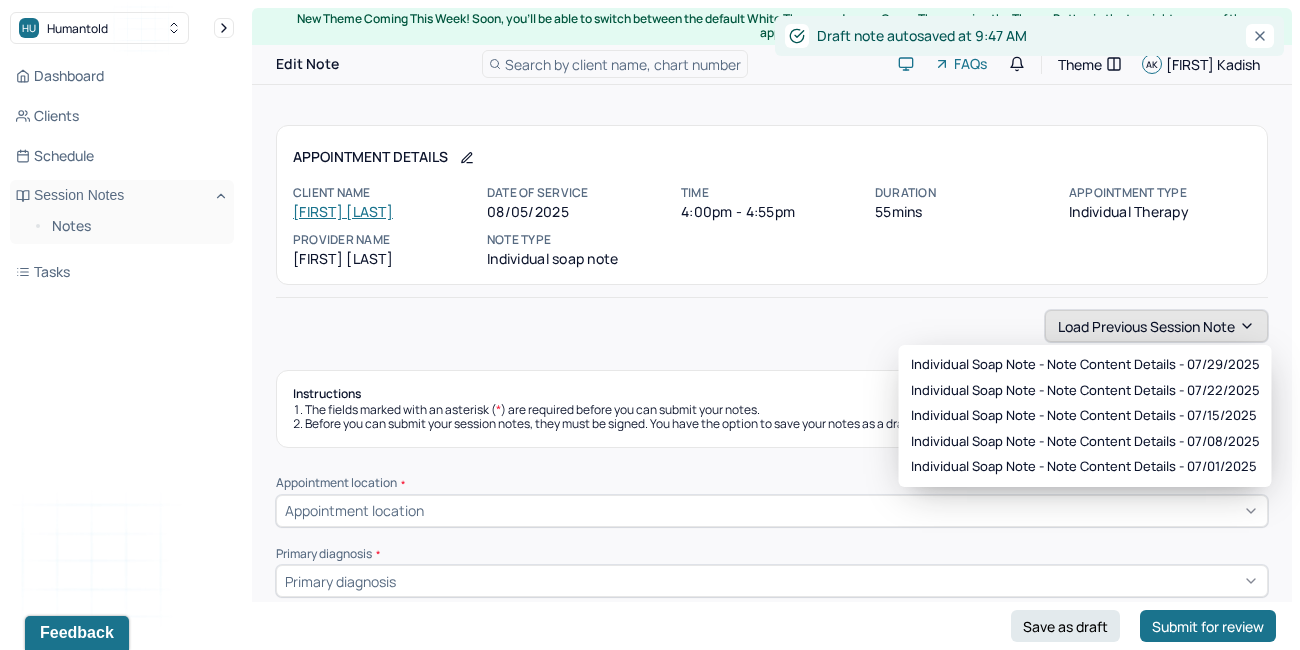 click on "Load previous session note" at bounding box center (1156, 326) 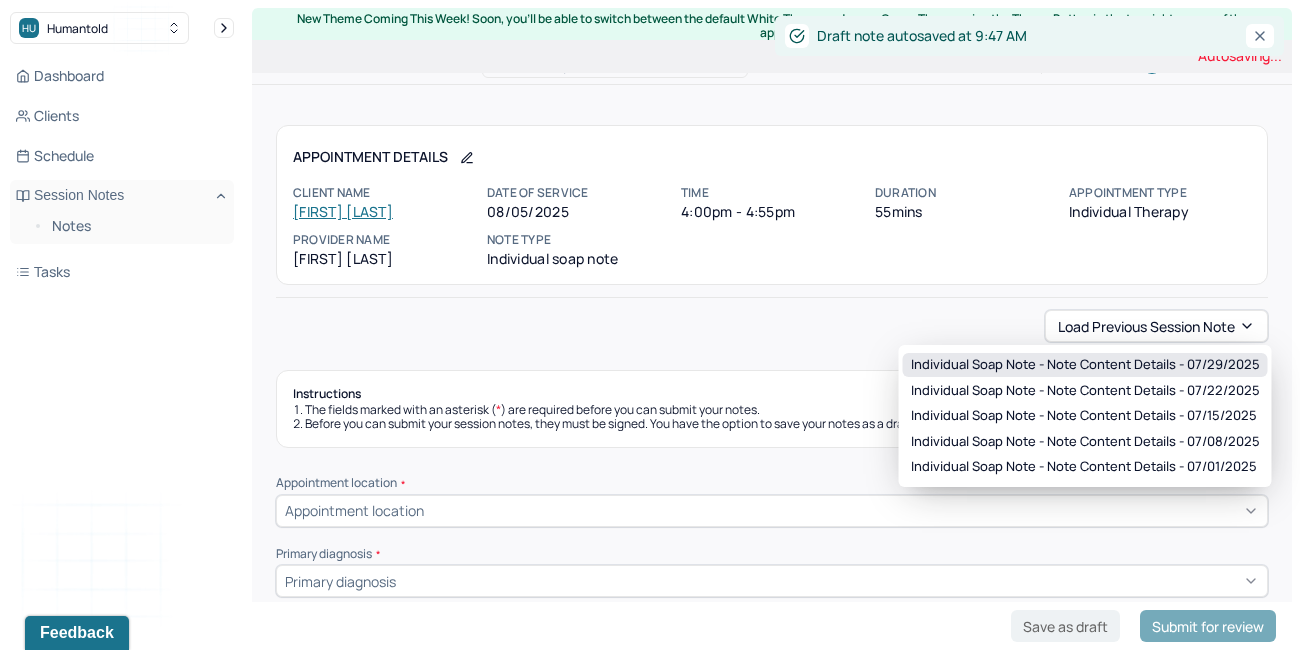 click on "Individual soap note   - Note content Details -   [DATE]" at bounding box center (1085, 365) 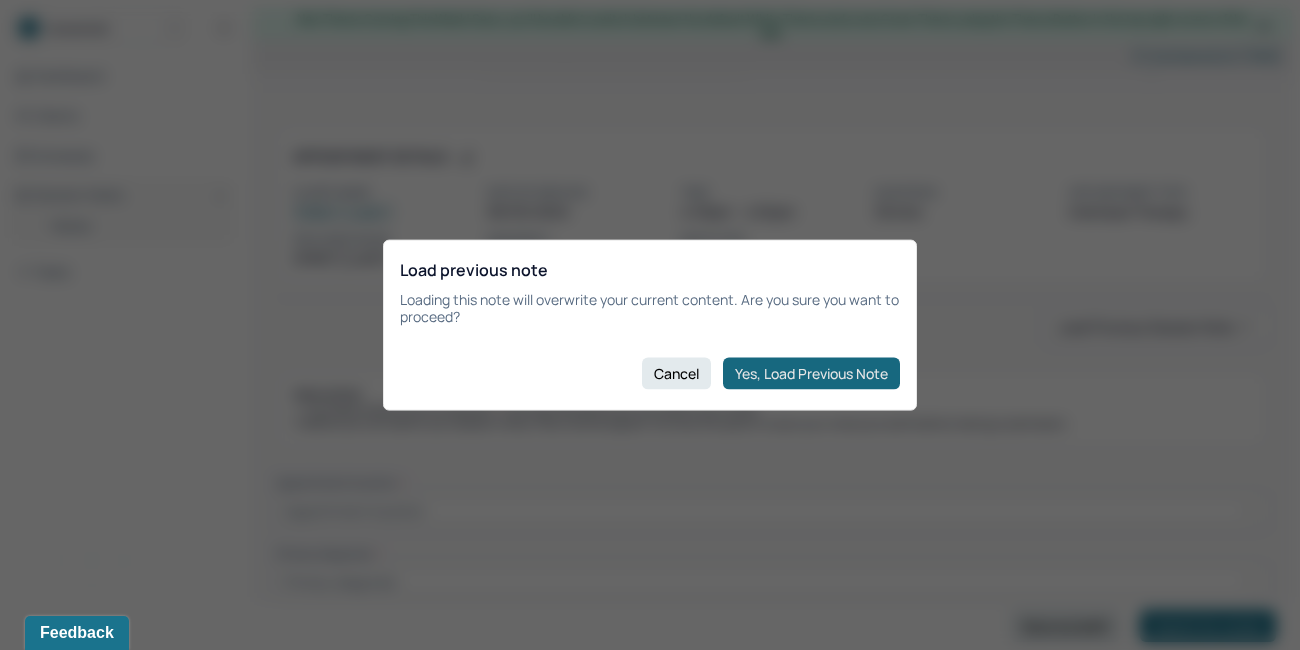 click on "Yes, Load Previous Note" at bounding box center [811, 373] 